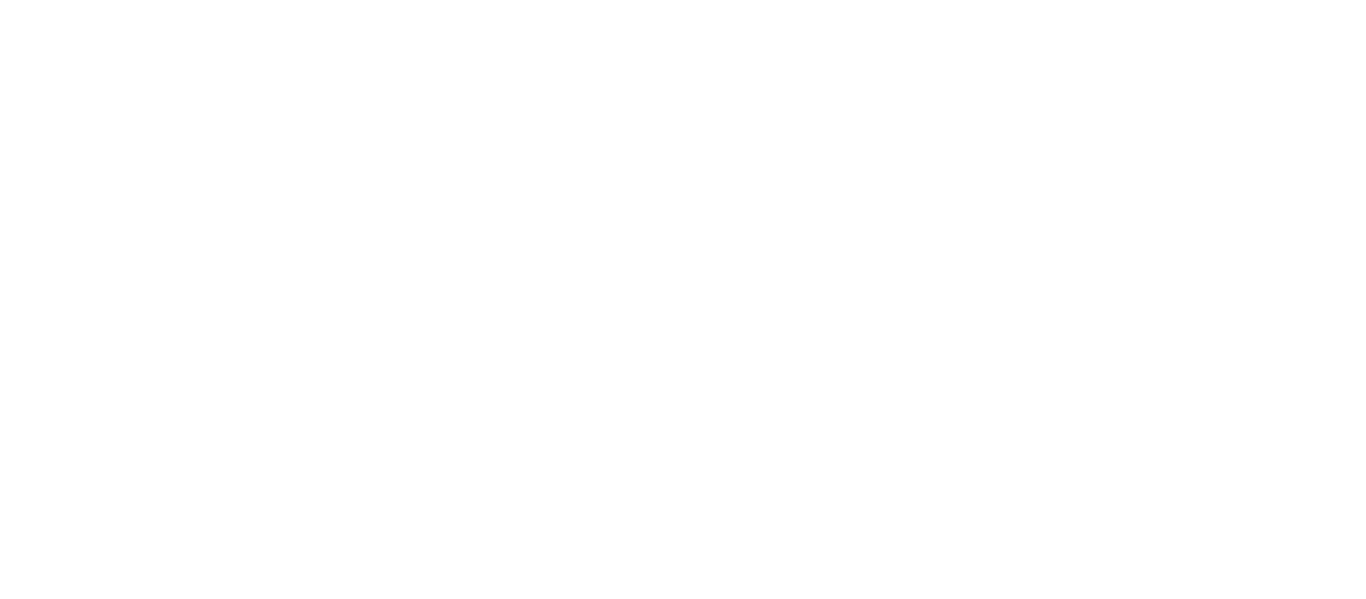 scroll, scrollTop: 0, scrollLeft: 0, axis: both 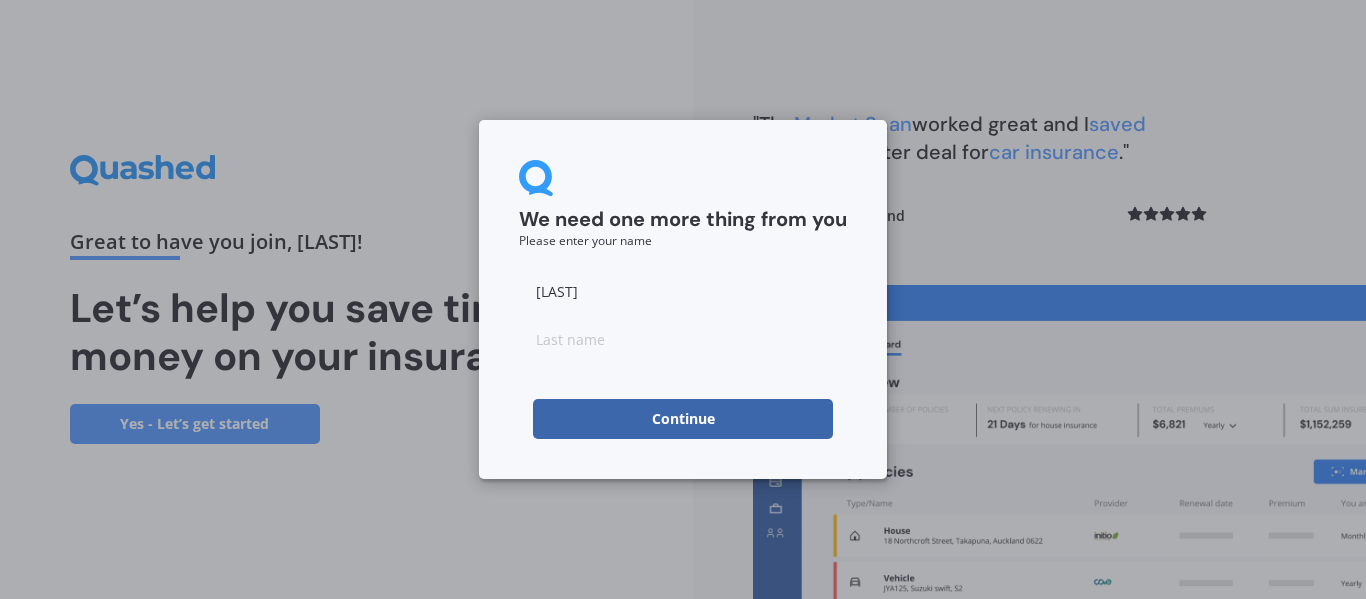 click on "Continue" at bounding box center (683, 419) 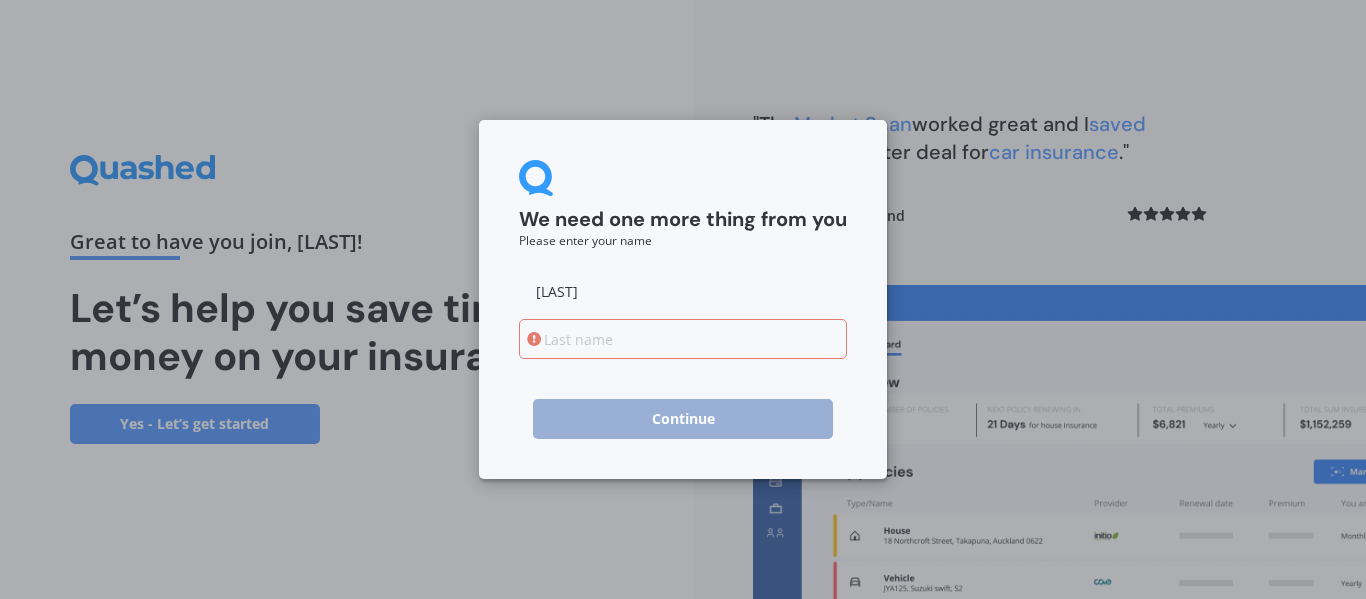 click at bounding box center (683, 339) 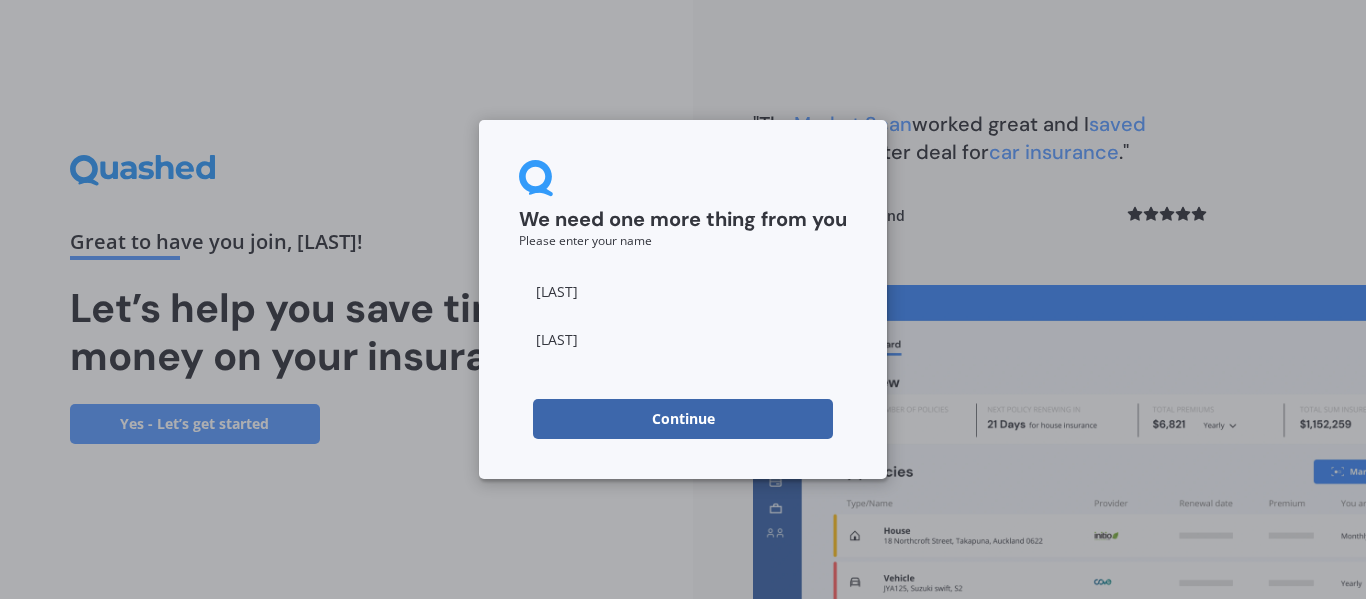 type on "[LAST]" 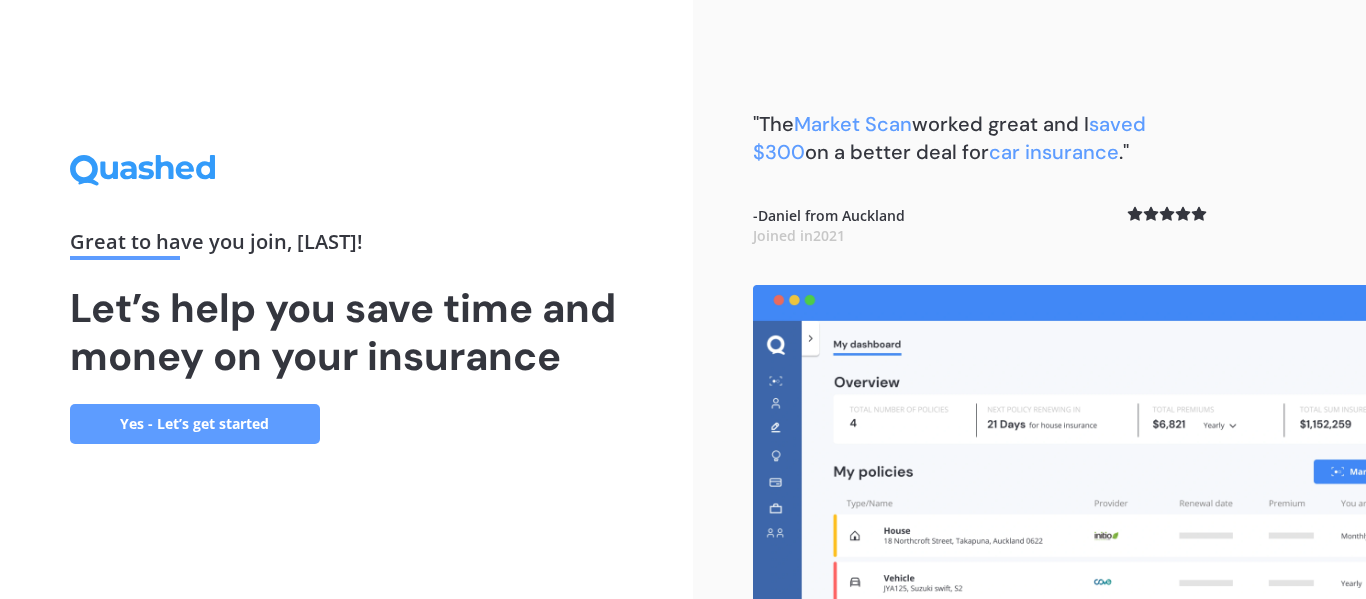 click on "Yes - Let’s get started" at bounding box center [195, 424] 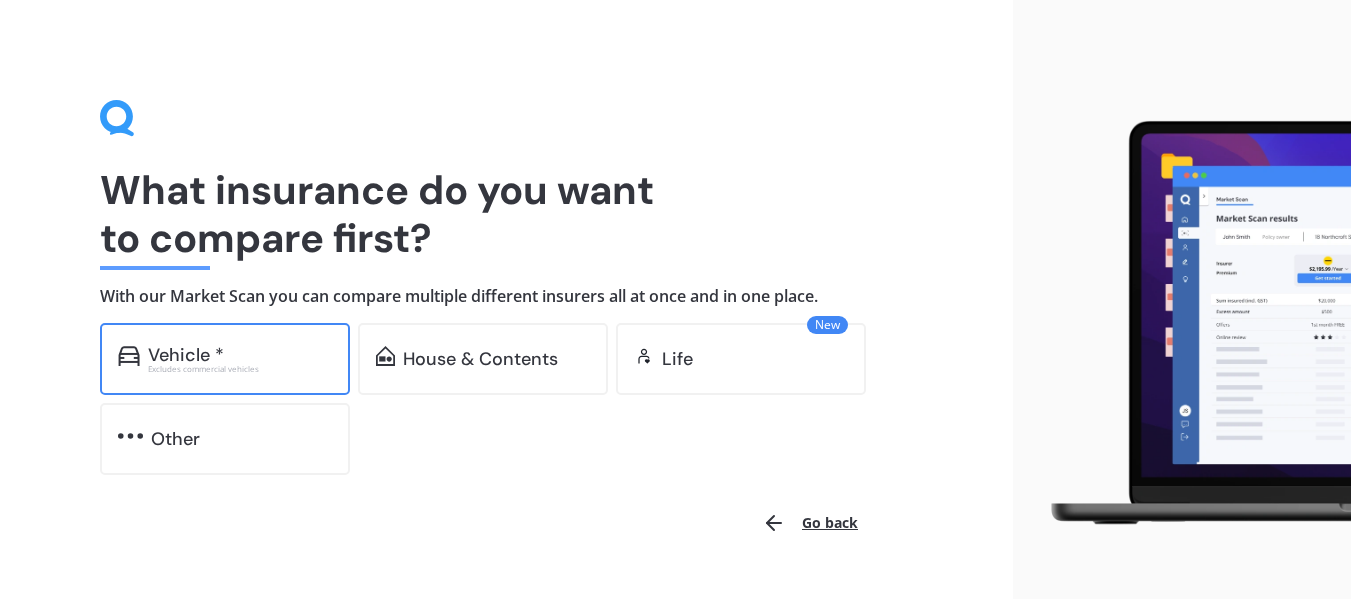 click on "Excludes commercial vehicles" at bounding box center (240, 369) 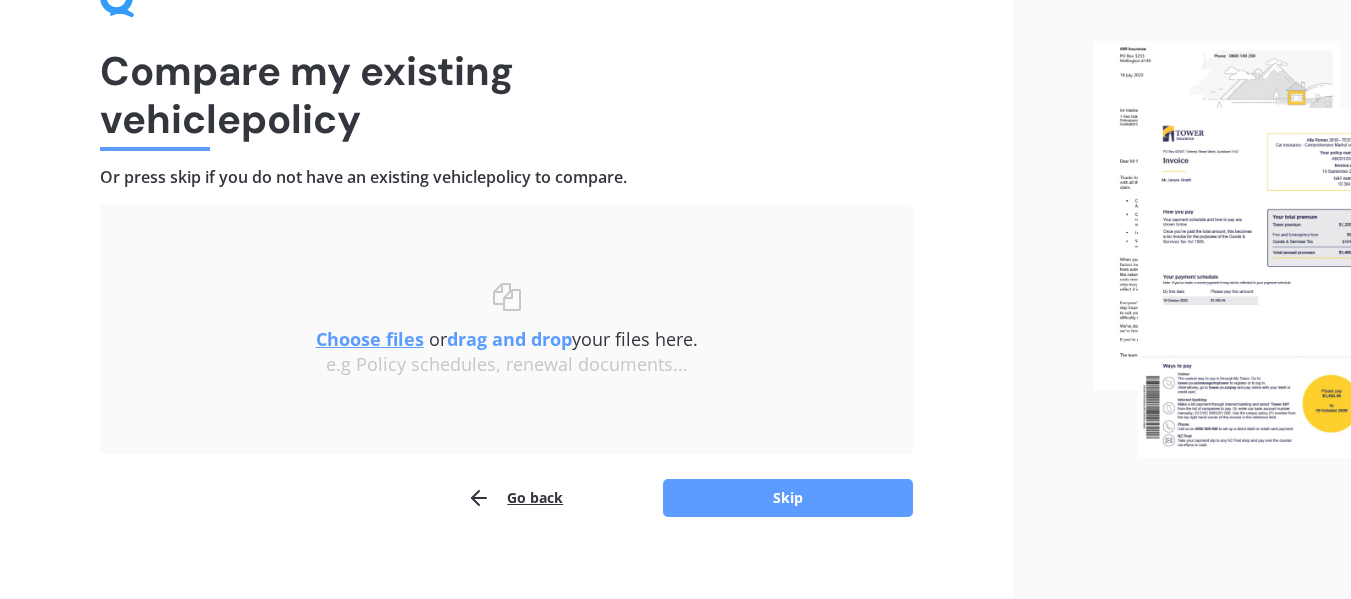 scroll, scrollTop: 127, scrollLeft: 0, axis: vertical 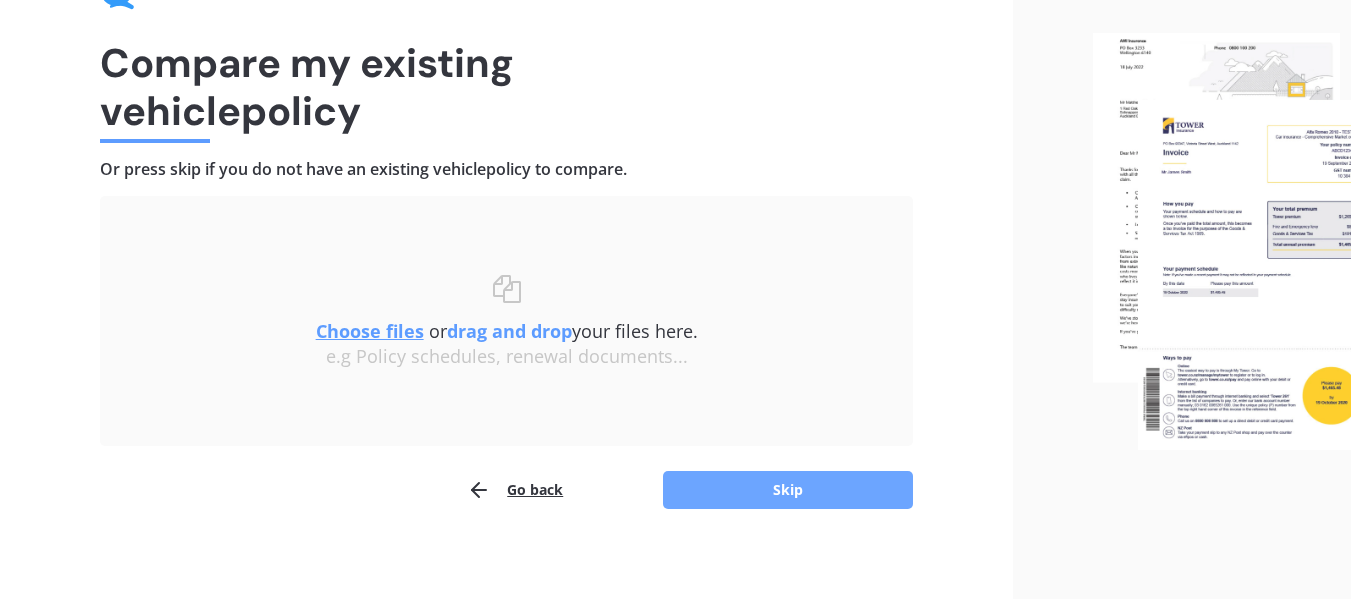 click on "Skip" at bounding box center (788, 490) 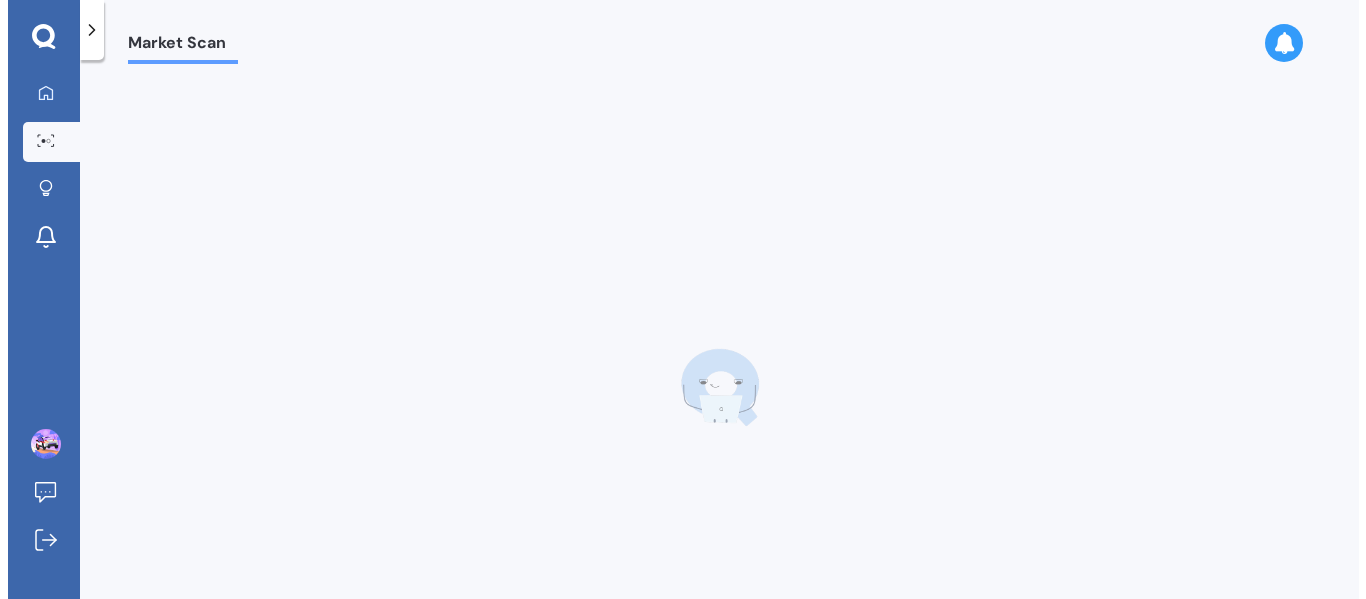 scroll, scrollTop: 0, scrollLeft: 0, axis: both 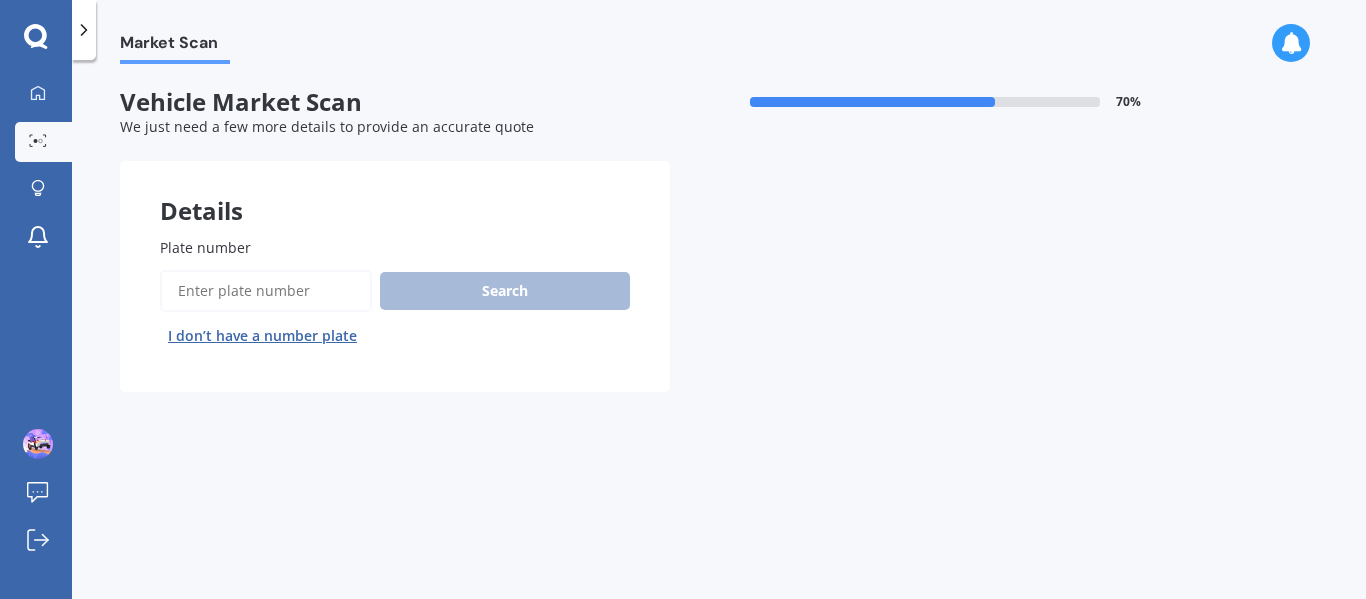 click on "Plate number" at bounding box center (266, 291) 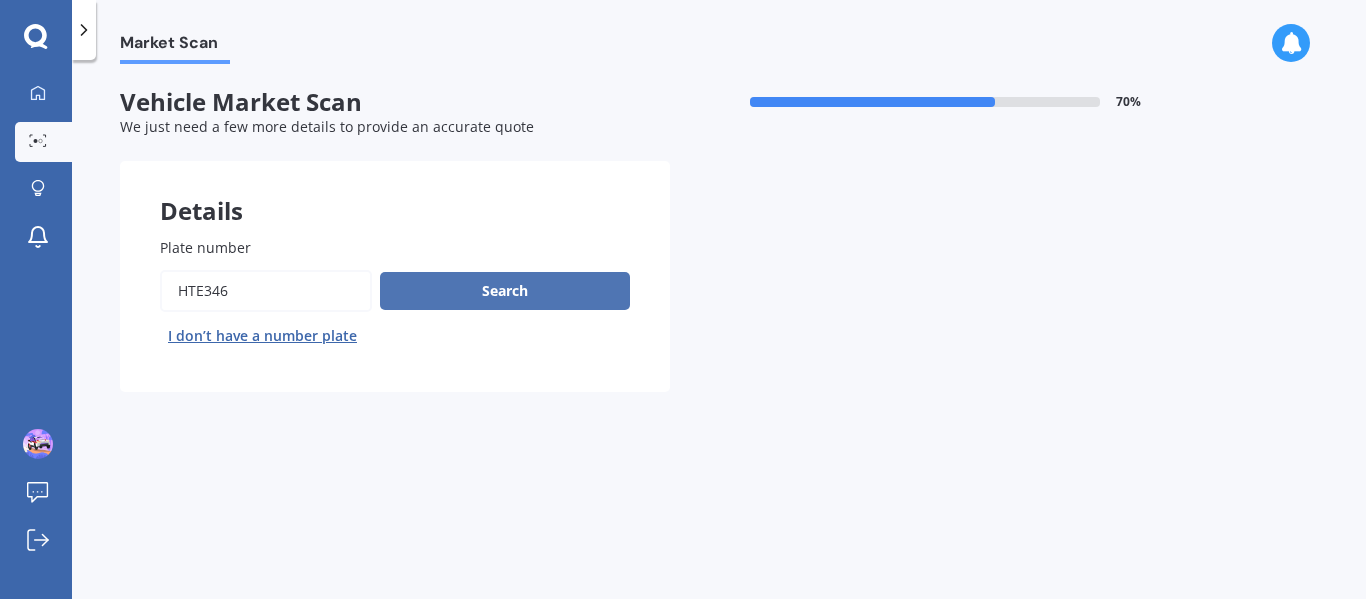 type on "hte346" 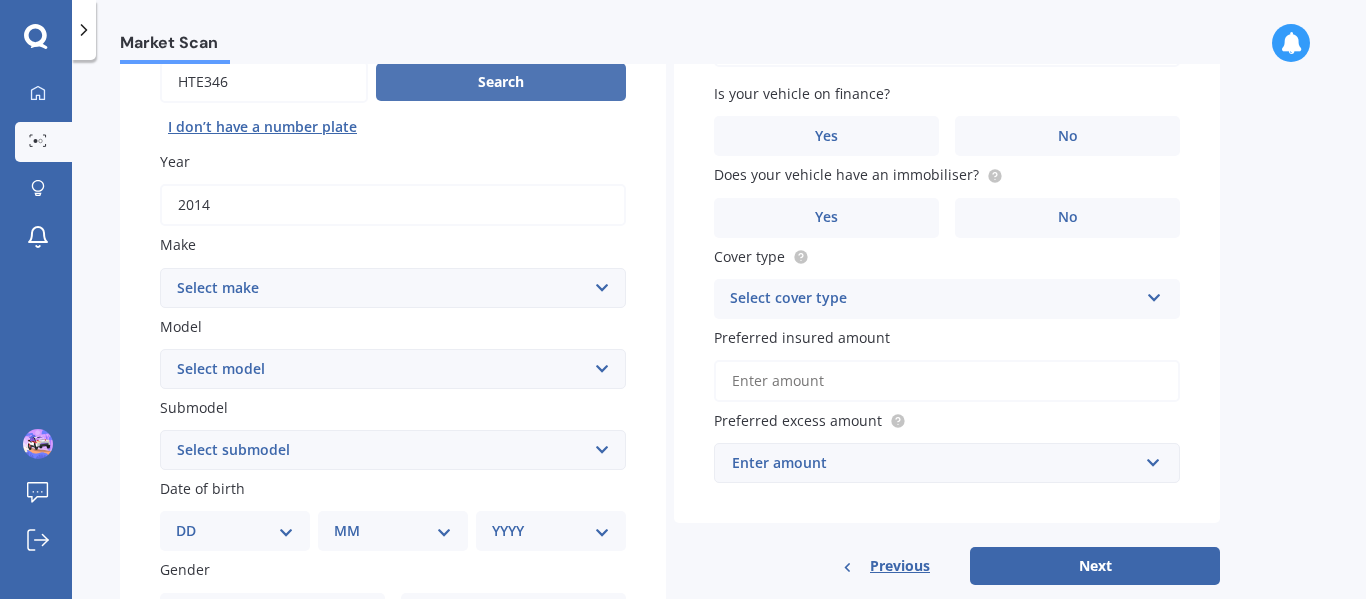 scroll, scrollTop: 162, scrollLeft: 0, axis: vertical 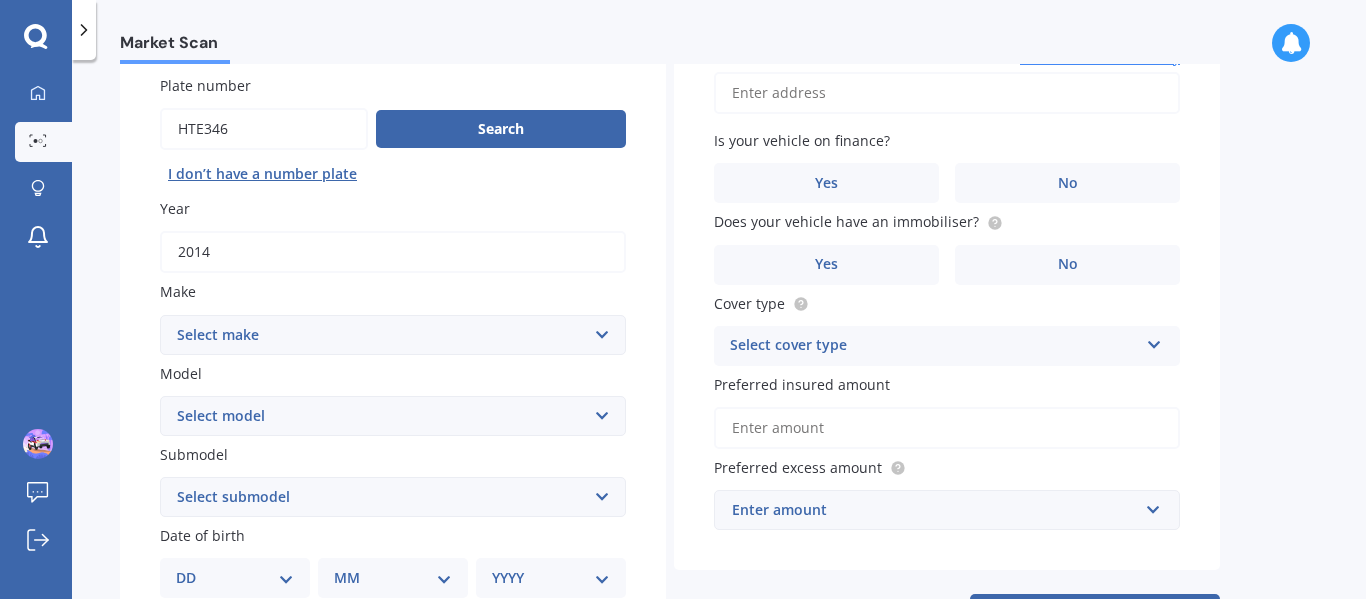 click on "Select make AC ALFA ROMEO ASTON MARTIN AUDI AUSTIN BEDFORD Bentley BMW BYD CADILLAC CAN-AM CHERY CHEVROLET CHRYSLER Citroen CRUISEAIR CUPRA DAEWOO DAIHATSU DAIMLER DAMON DIAHATSU DODGE EXOCET FACTORY FIVE FERRARI FIAT Fiord FLEETWOOD FORD FOTON FRASER GEELY GENESIS GEORGIE BOY GMC GREAT WALL GWM HAVAL HILLMAN HINO HOLDEN HOLIDAY RAMBLER HONDA HUMMER HYUNDAI INFINITI ISUZU IVECO JAC JAECOO JAGUAR JEEP KGM KIA LADA LAMBORGHINI LANCIA LANDROVER LDV LEXUS LINCOLN LOTUS LUNAR M.G M.G. MAHINDRA MASERATI MAZDA MCLAREN MERCEDES AMG Mercedes Benz MERCEDES-AMG MERCURY MINI MITSUBISHI MORGAN MORRIS NEWMAR NISSAN OMODA OPEL OXFORD PEUGEOT Plymouth Polestar PONTIAC PORSCHE PROTON RAM Range Rover Rayne RENAULT ROLLS ROYCE ROVER SAAB SATURN SEAT SHELBY SKODA SMART SSANGYONG SUBARU SUZUKI TATA TESLA TIFFIN Toyota TRIUMPH TVR Vauxhall VOLKSWAGEN VOLVO WESTFIELD WINNEBAGO ZX" at bounding box center [393, 335] 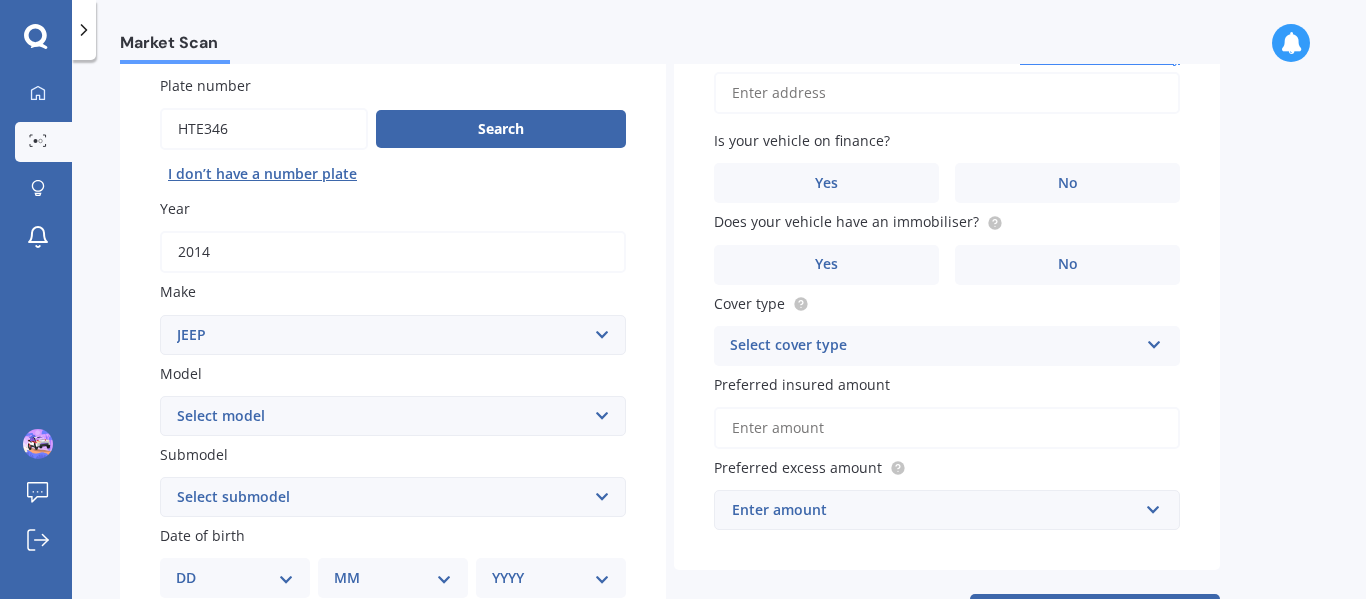 click on "Select make AC ALFA ROMEO ASTON MARTIN AUDI AUSTIN BEDFORD Bentley BMW BYD CADILLAC CAN-AM CHERY CHEVROLET CHRYSLER Citroen CRUISEAIR CUPRA DAEWOO DAIHATSU DAIMLER DAMON DIAHATSU DODGE EXOCET FACTORY FIVE FERRARI FIAT Fiord FLEETWOOD FORD FOTON FRASER GEELY GENESIS GEORGIE BOY GMC GREAT WALL GWM HAVAL HILLMAN HINO HOLDEN HOLIDAY RAMBLER HONDA HUMMER HYUNDAI INFINITI ISUZU IVECO JAC JAECOO JAGUAR JEEP KGM KIA LADA LAMBORGHINI LANCIA LANDROVER LDV LEXUS LINCOLN LOTUS LUNAR M.G M.G. MAHINDRA MASERATI MAZDA MCLAREN MERCEDES AMG Mercedes Benz MERCEDES-AMG MERCURY MINI MITSUBISHI MORGAN MORRIS NEWMAR NISSAN OMODA OPEL OXFORD PEUGEOT Plymouth Polestar PONTIAC PORSCHE PROTON RAM Range Rover Rayne RENAULT ROLLS ROYCE ROVER SAAB SATURN SEAT SHELBY SKODA SMART SSANGYONG SUBARU SUZUKI TATA TESLA TIFFIN Toyota TRIUMPH TVR Vauxhall VOLKSWAGEN VOLVO WESTFIELD WINNEBAGO ZX" at bounding box center (393, 335) 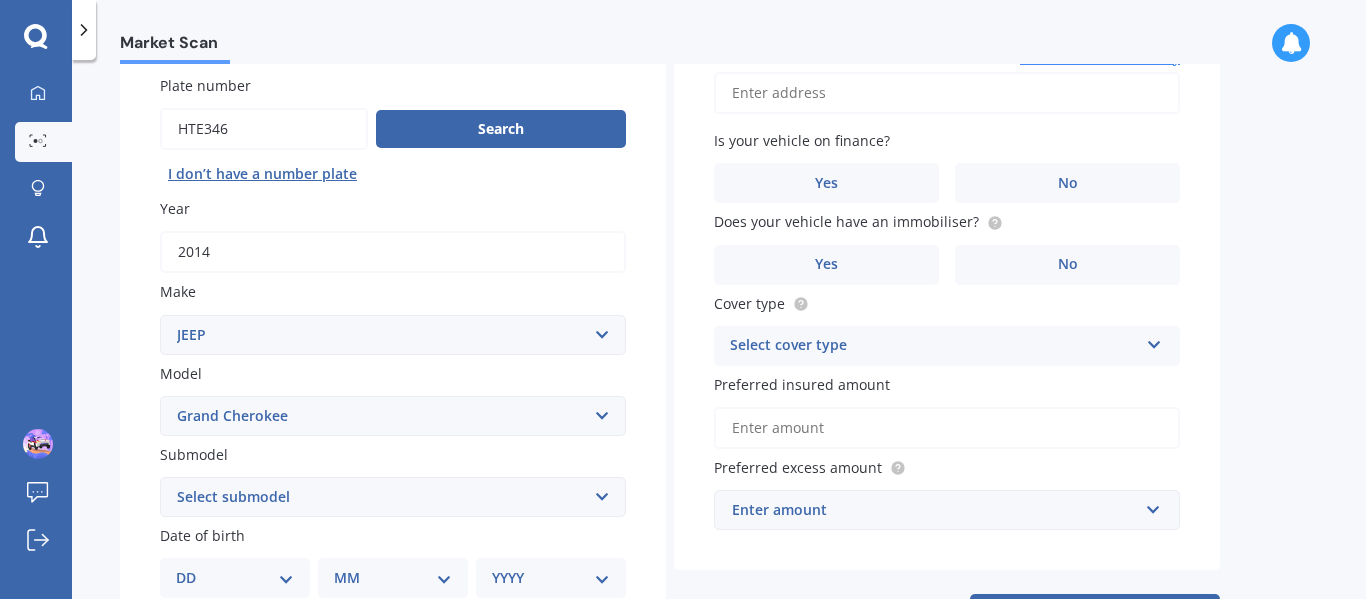 click on "Select model Avenger Cherokee Commander Compass Gladiator Grand Cherokee Patriot Renegade Wrangler" at bounding box center (393, 416) 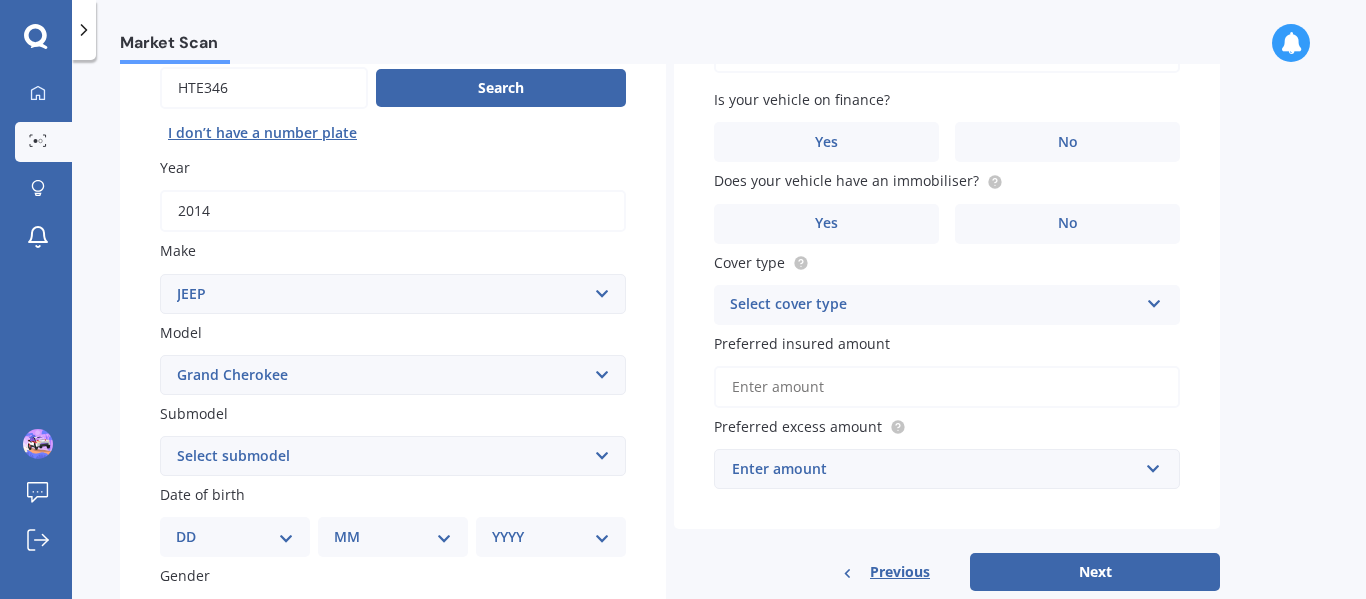 scroll, scrollTop: 275, scrollLeft: 0, axis: vertical 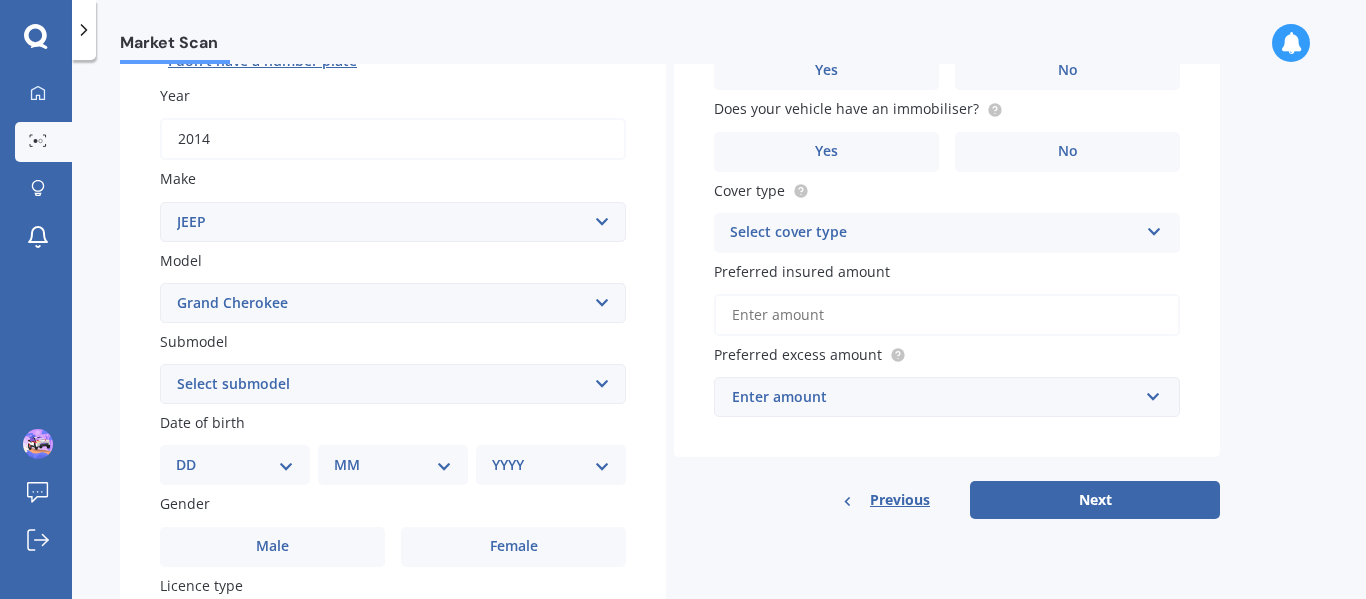 click on "Select submodel 6 Cyl Diesel 6 Cyl Petrol LIMITED 3.0L CRD LIMITED 3.6P4WD8A/SW Overland 3.0D/4WD SRT8 6.4P/4WD/8AT TRACKHAWK 6.2PS/4WD TRAILHAWK 3.0D/4WD V8" at bounding box center (393, 384) 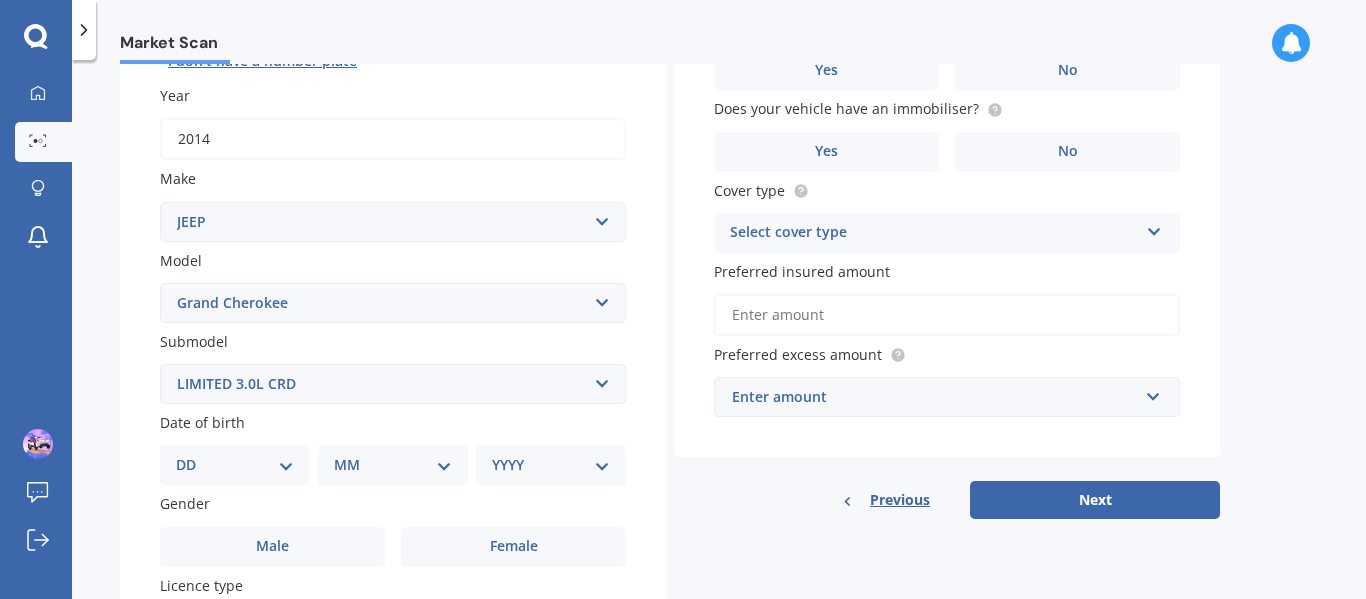 click on "Select submodel 6 Cyl Diesel 6 Cyl Petrol LIMITED 3.0L CRD LIMITED 3.6P4WD8A/SW Overland 3.0D/4WD SRT8 6.4P/4WD/8AT TRACKHAWK 6.2PS/4WD TRAILHAWK 3.0D/4WD V8" at bounding box center [393, 384] 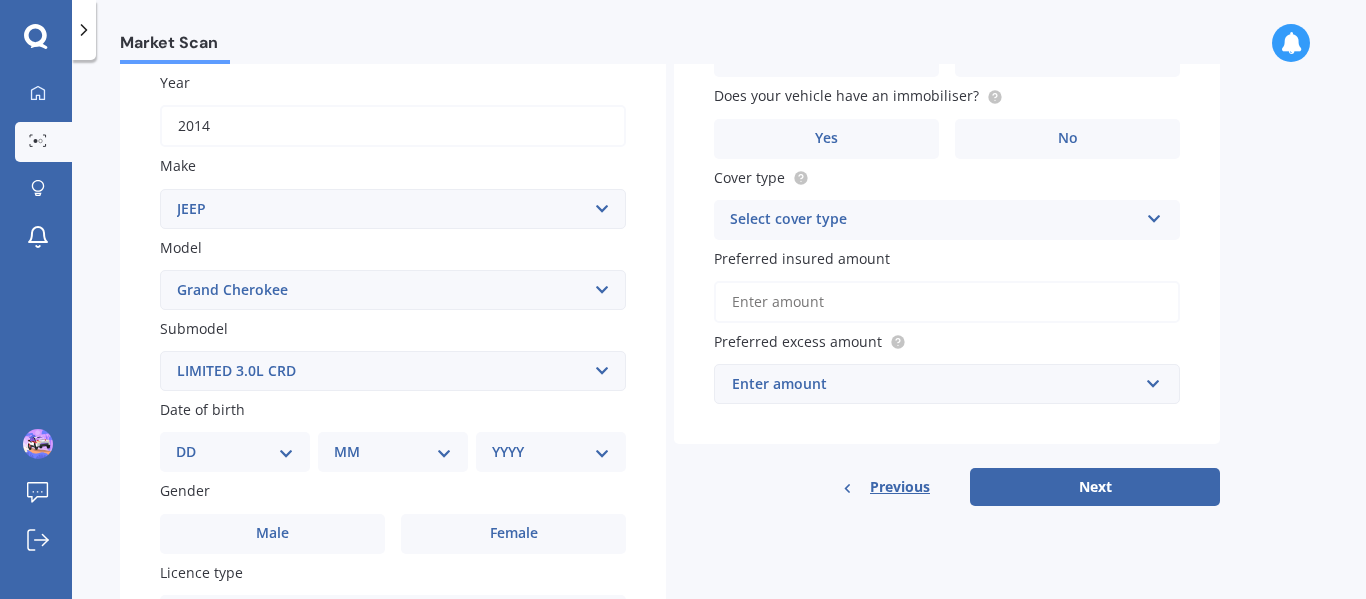 scroll, scrollTop: 313, scrollLeft: 0, axis: vertical 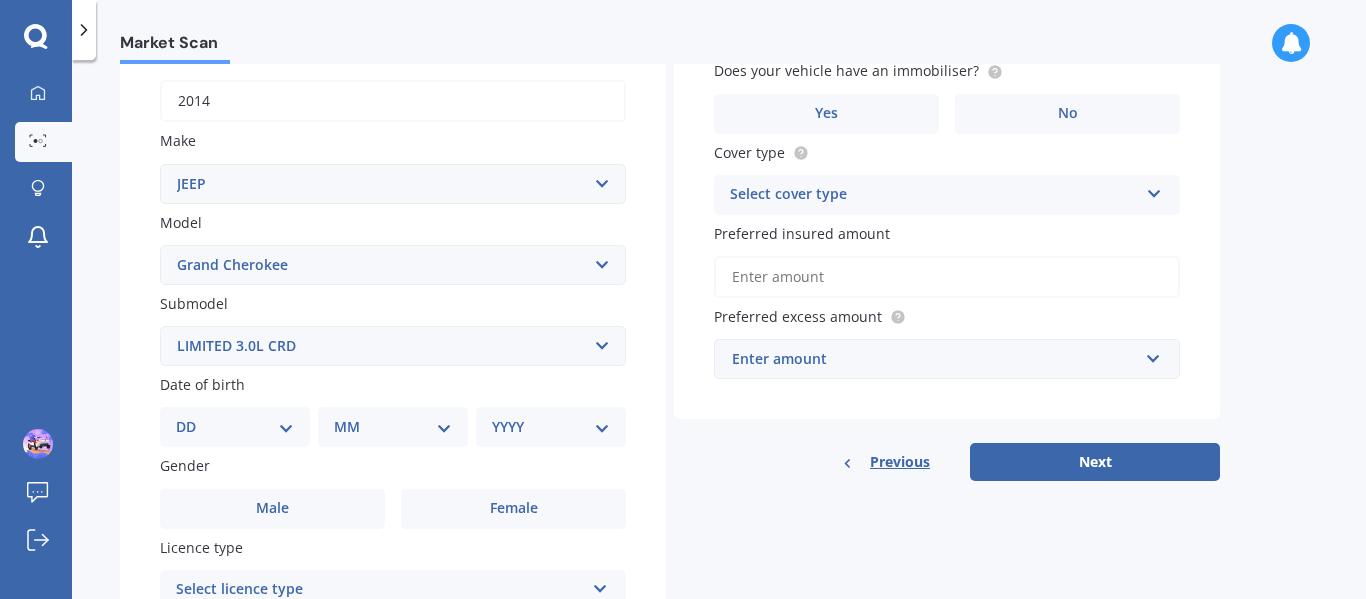 click on "DD 01 02 03 04 05 06 07 08 09 10 11 12 13 14 15 16 17 18 19 20 21 22 23 24 25 26 27 28 29 30 31" at bounding box center [235, 427] 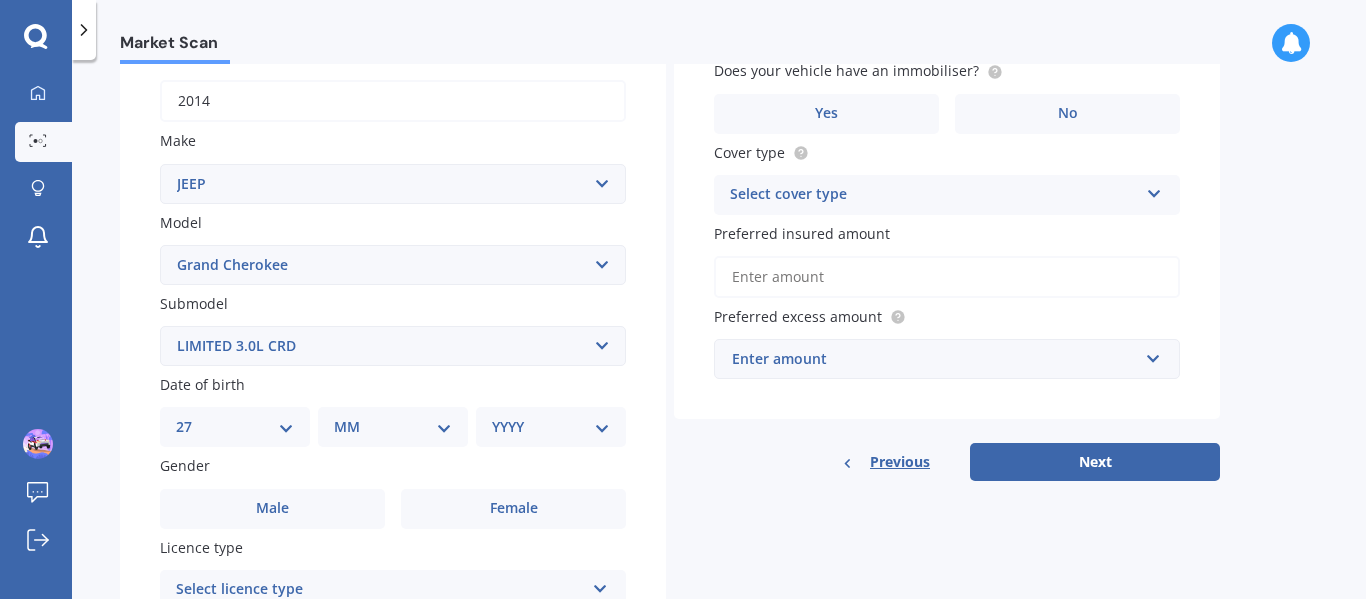click on "DD 01 02 03 04 05 06 07 08 09 10 11 12 13 14 15 16 17 18 19 20 21 22 23 24 25 26 27 28 29 30 31" at bounding box center (235, 427) 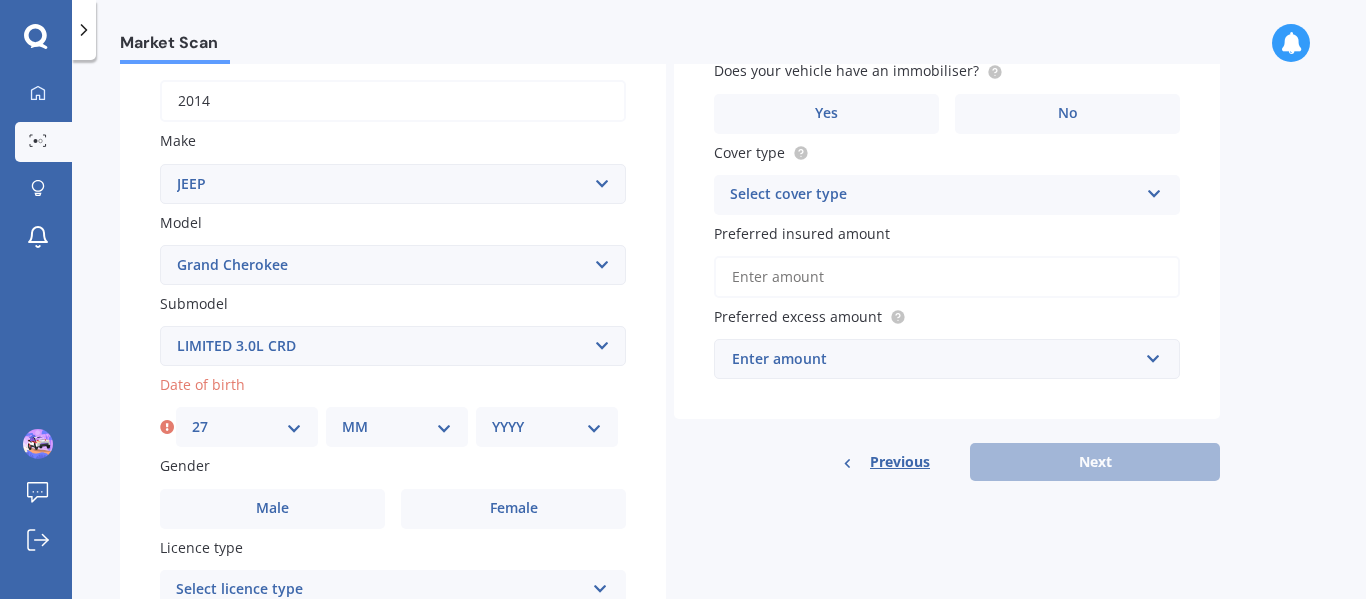 click on "MM 01 02 03 04 05 06 07 08 09 10 11 12" at bounding box center [397, 427] 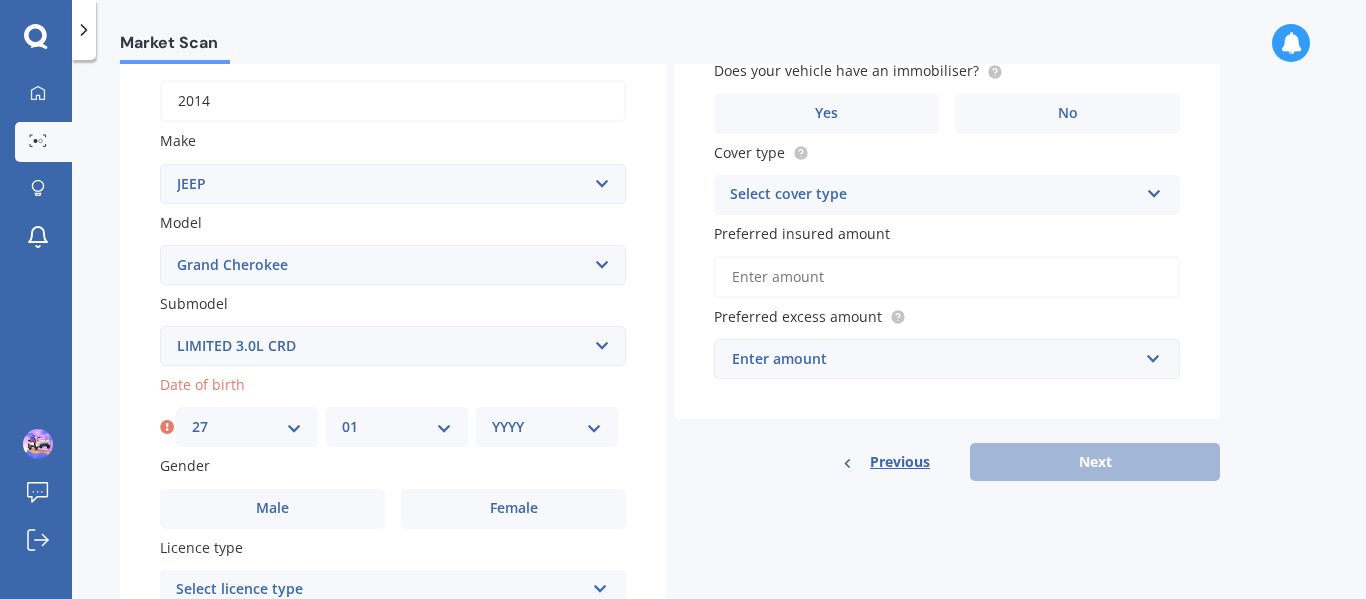 click on "MM 01 02 03 04 05 06 07 08 09 10 11 12" at bounding box center (397, 427) 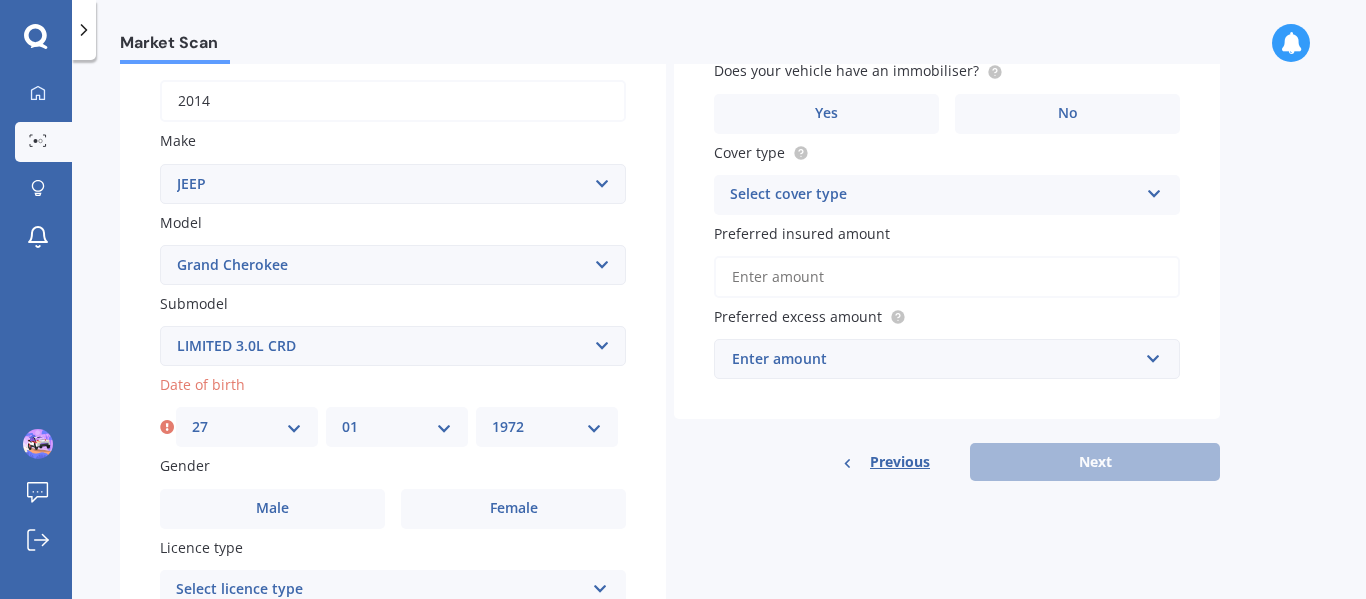 click on "YYYY 2025 2024 2023 2022 2021 2020 2019 2018 2017 2016 2015 2014 2013 2012 2011 2010 2009 2008 2007 2006 2005 2004 2003 2002 2001 2000 1999 1998 1997 1996 1995 1994 1993 1992 1991 1990 1989 1988 1987 1986 1985 1984 1983 1982 1981 1980 1979 1978 1977 1976 1975 1974 1973 1972 1971 1970 1969 1968 1967 1966 1965 1964 1963 1962 1961 1960 1959 1958 1957 1956 1955 1954 1953 1952 1951 1950 1949 1948 1947 1946 1945 1944 1943 1942 1941 1940 1939 1938 1937 1936 1935 1934 1933 1932 1931 1930 1929 1928 1927 1926" at bounding box center [547, 427] 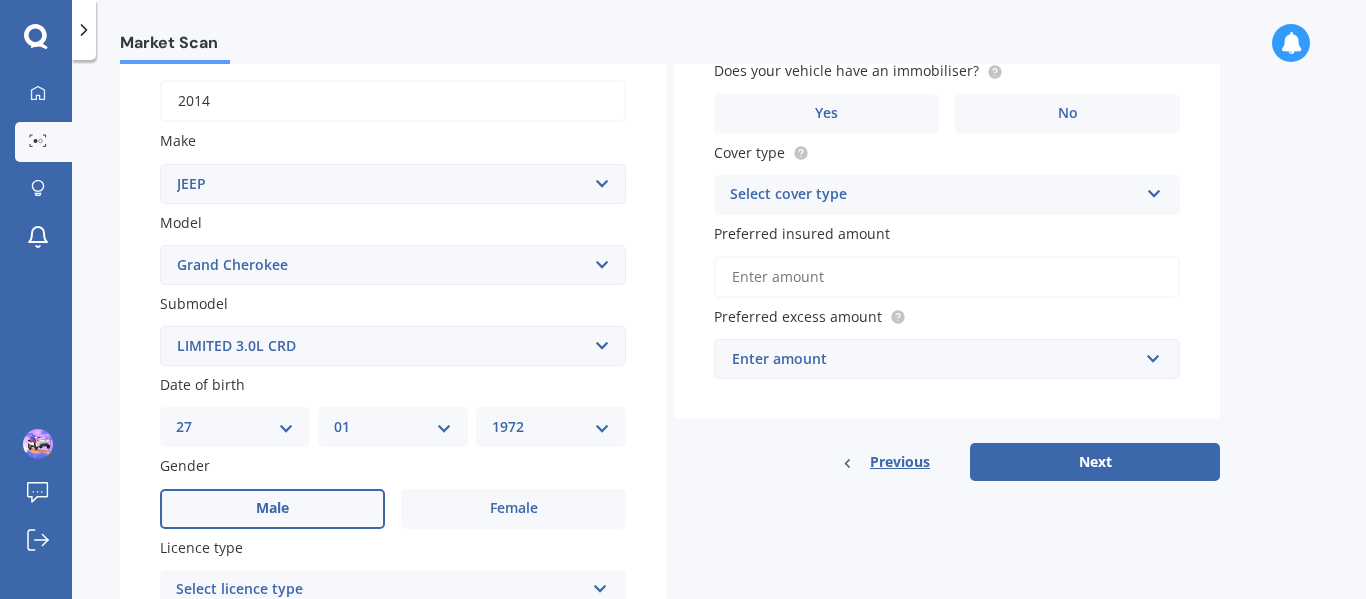 click on "Male" at bounding box center [272, 509] 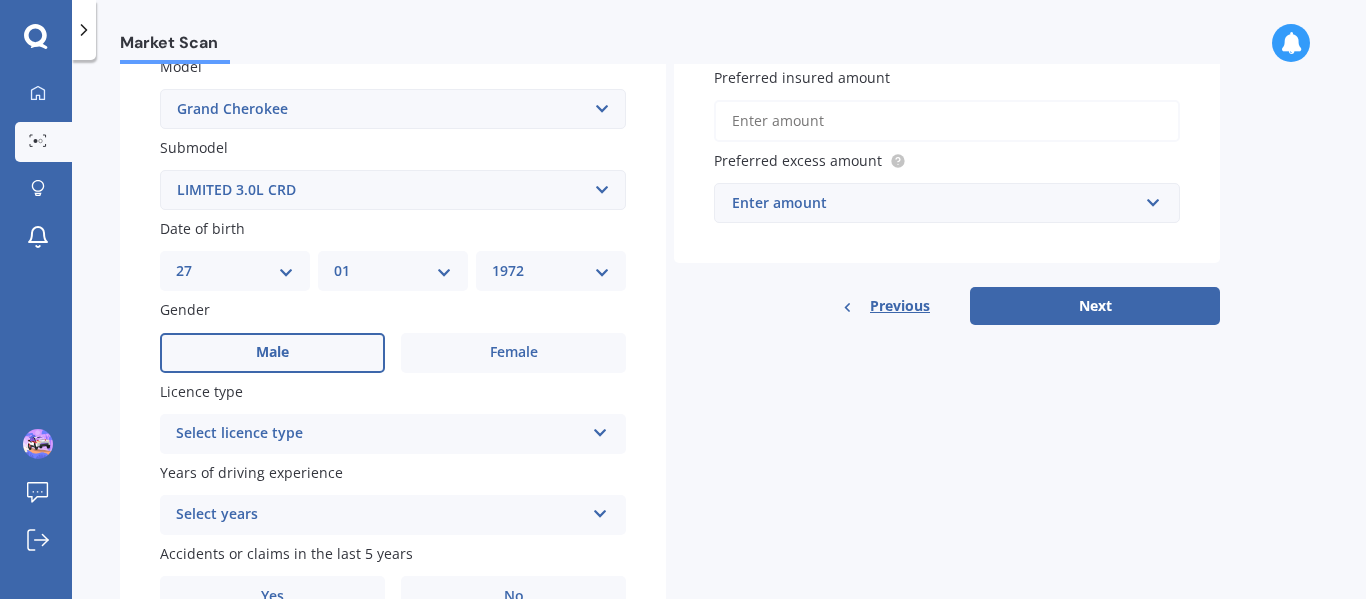 scroll, scrollTop: 471, scrollLeft: 0, axis: vertical 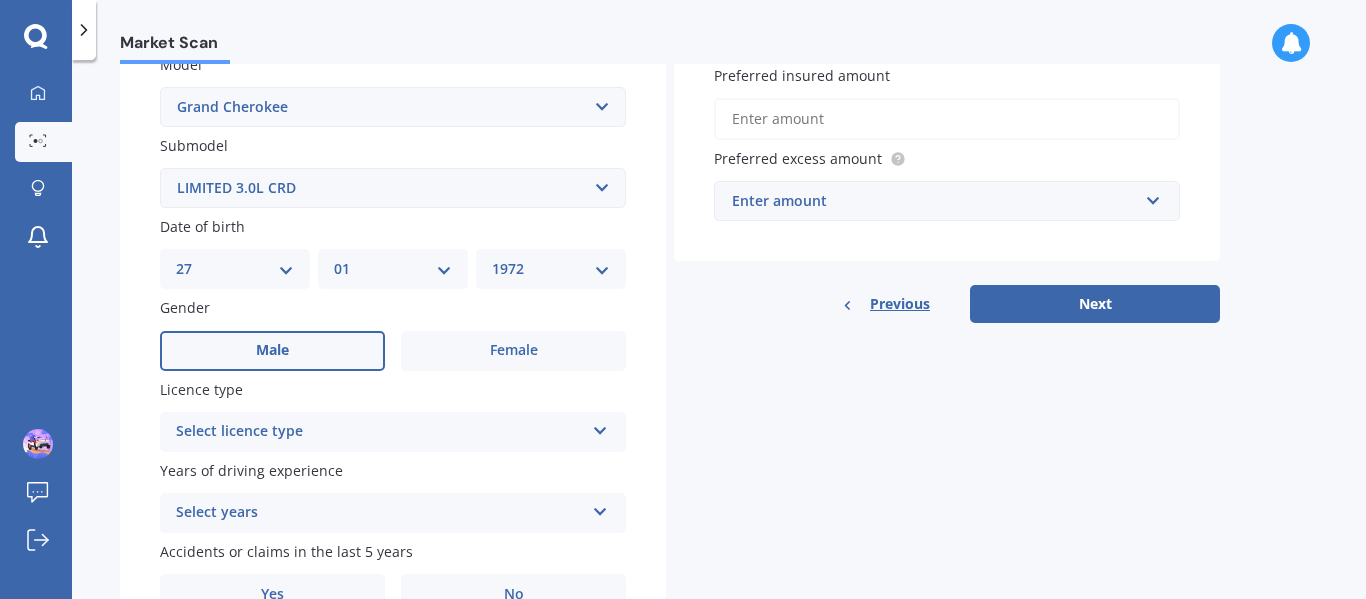 click on "Select licence type" at bounding box center [380, 432] 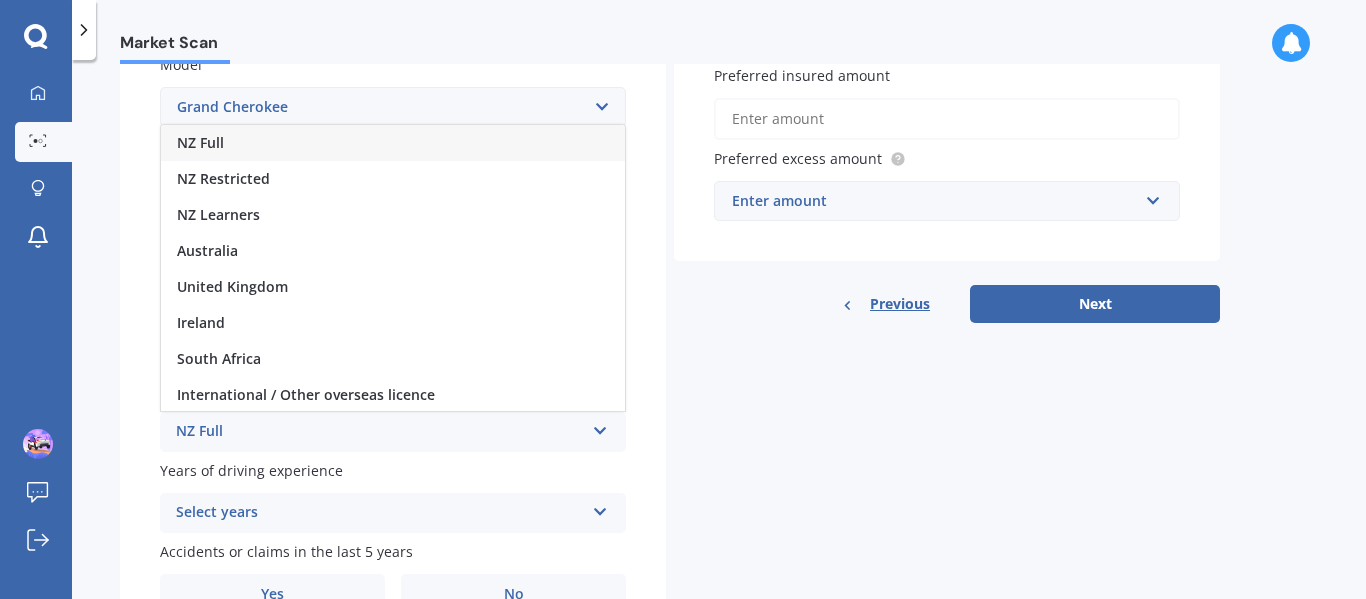 click on "NZ Full" at bounding box center (380, 432) 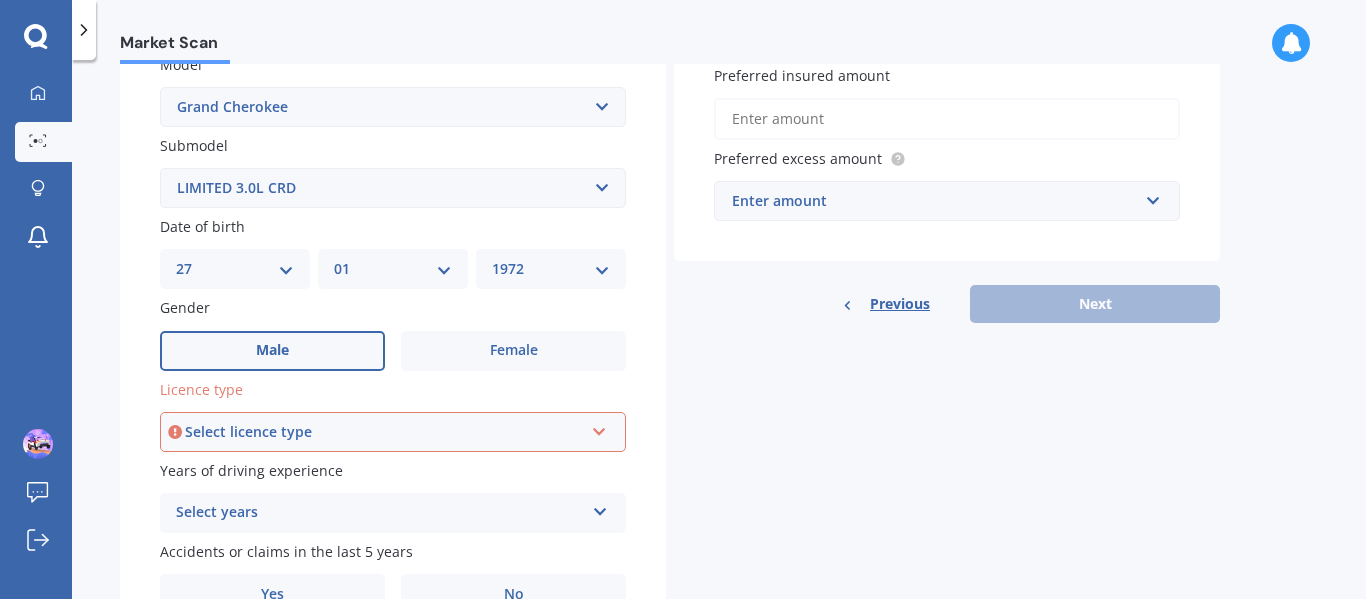 click on "Select licence type" at bounding box center (384, 432) 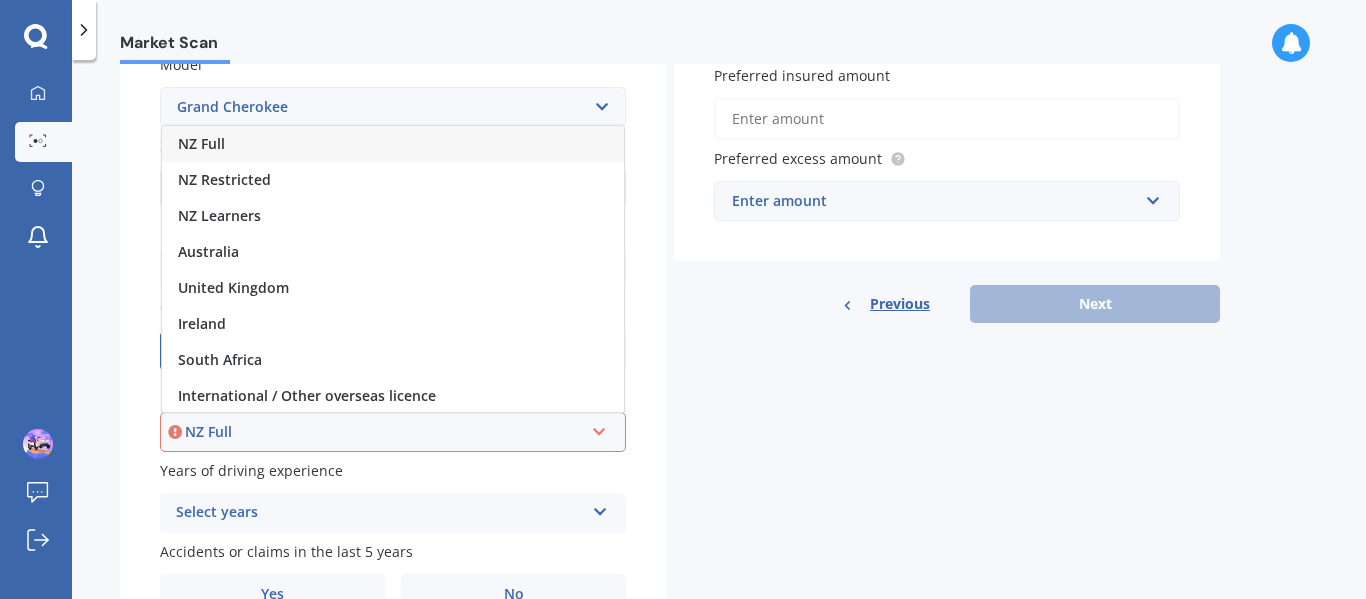 click on "NZ Full" at bounding box center (393, 144) 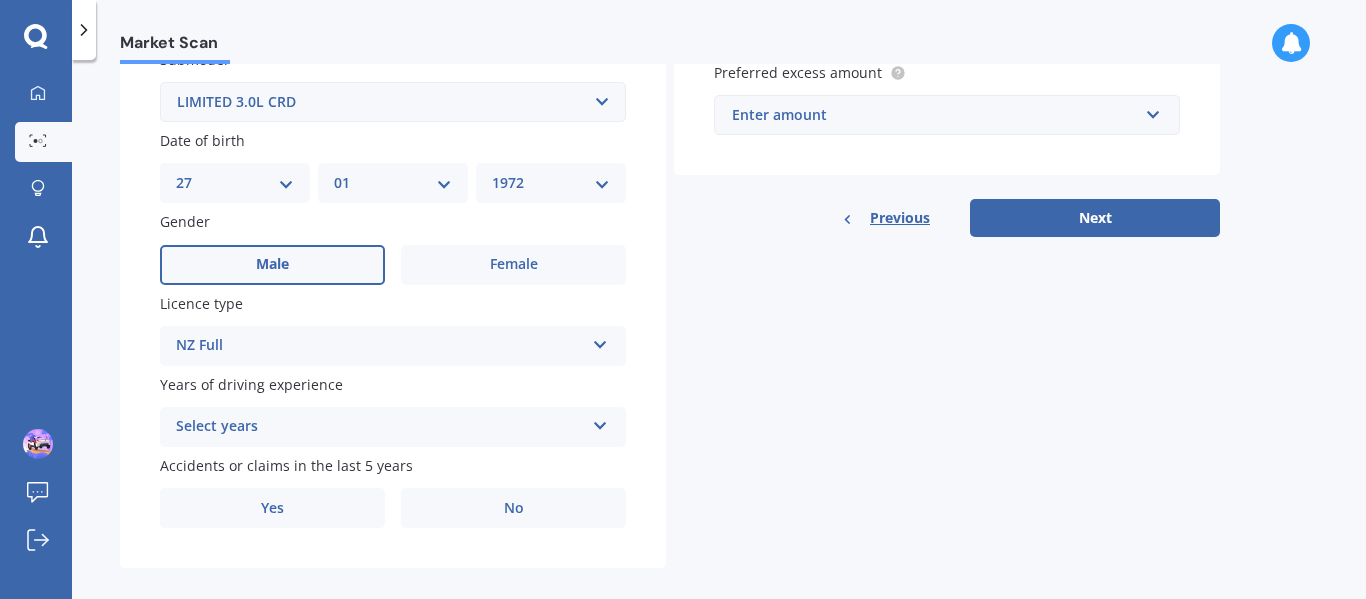 scroll, scrollTop: 578, scrollLeft: 0, axis: vertical 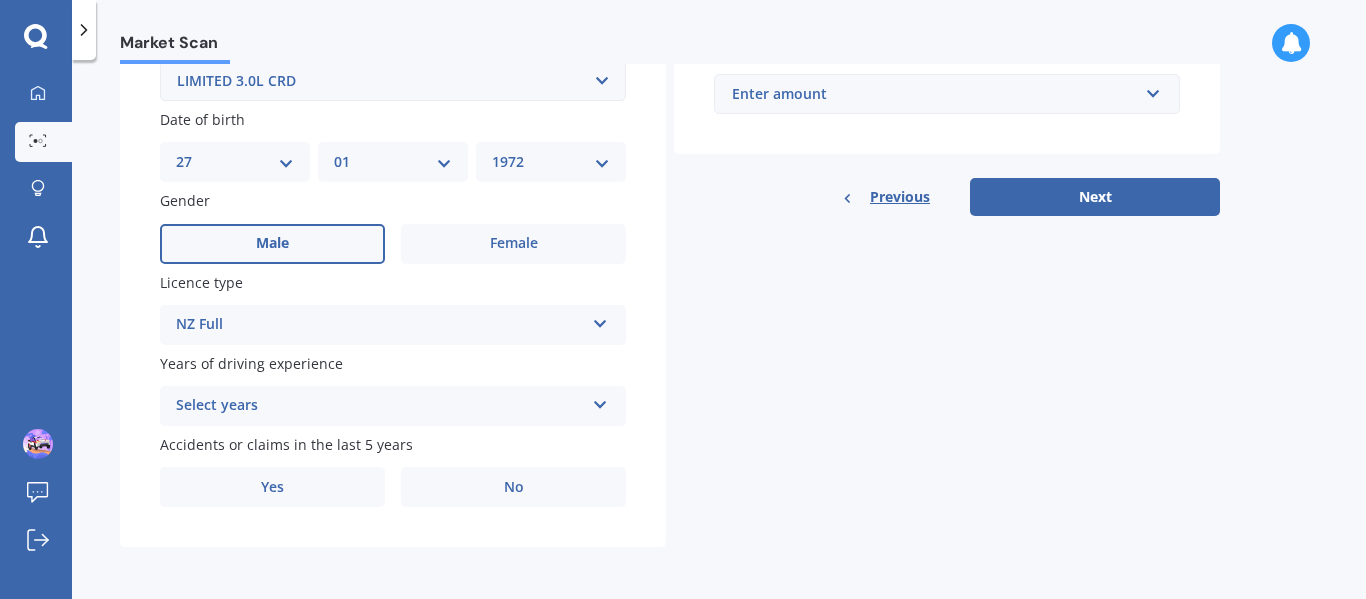 click on "Select years" at bounding box center (380, 406) 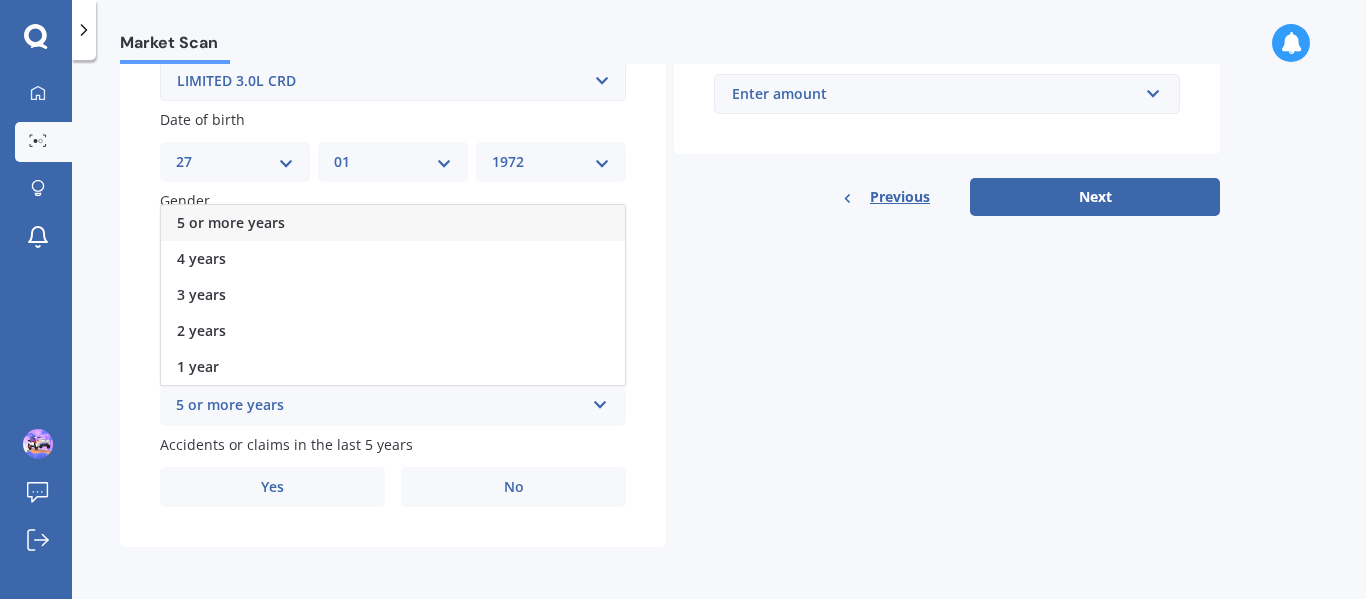 click on "5 or more years" at bounding box center [231, 222] 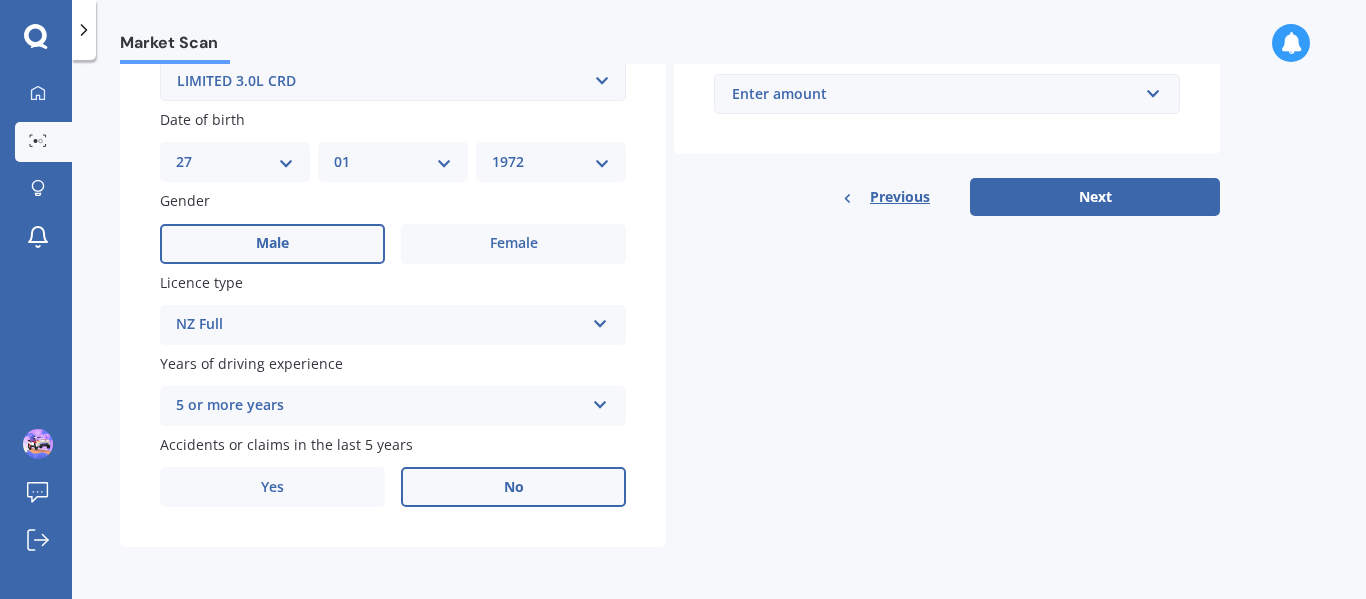 click on "No" at bounding box center (513, 244) 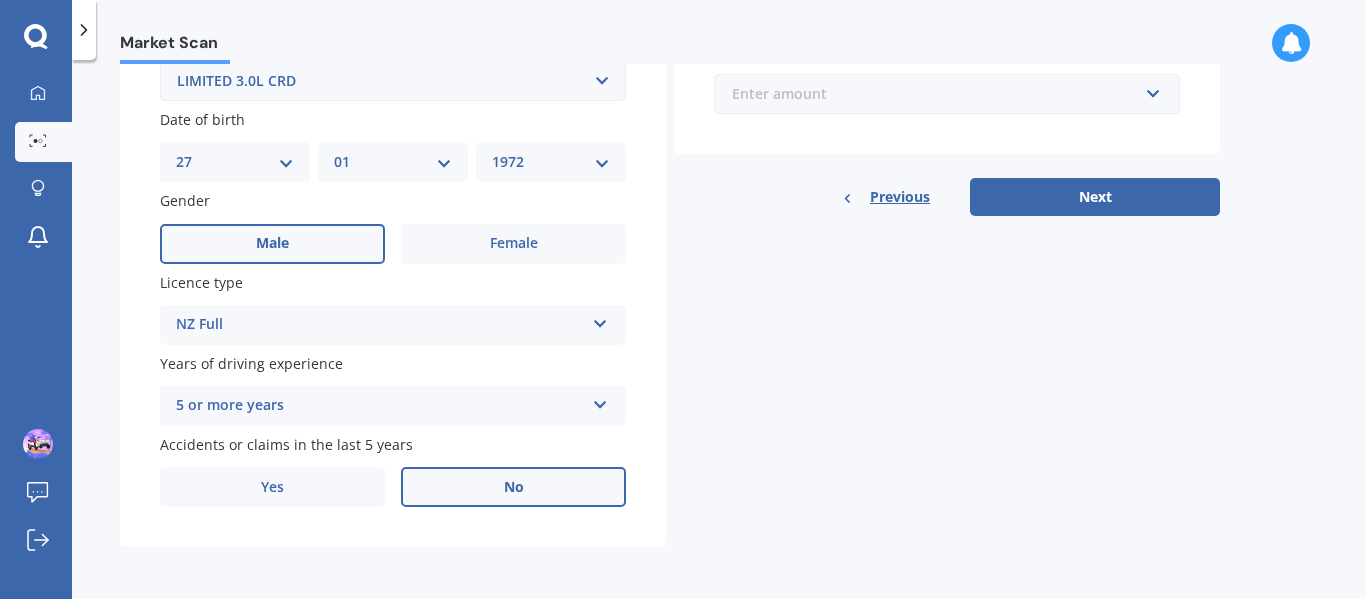 click at bounding box center [940, 94] 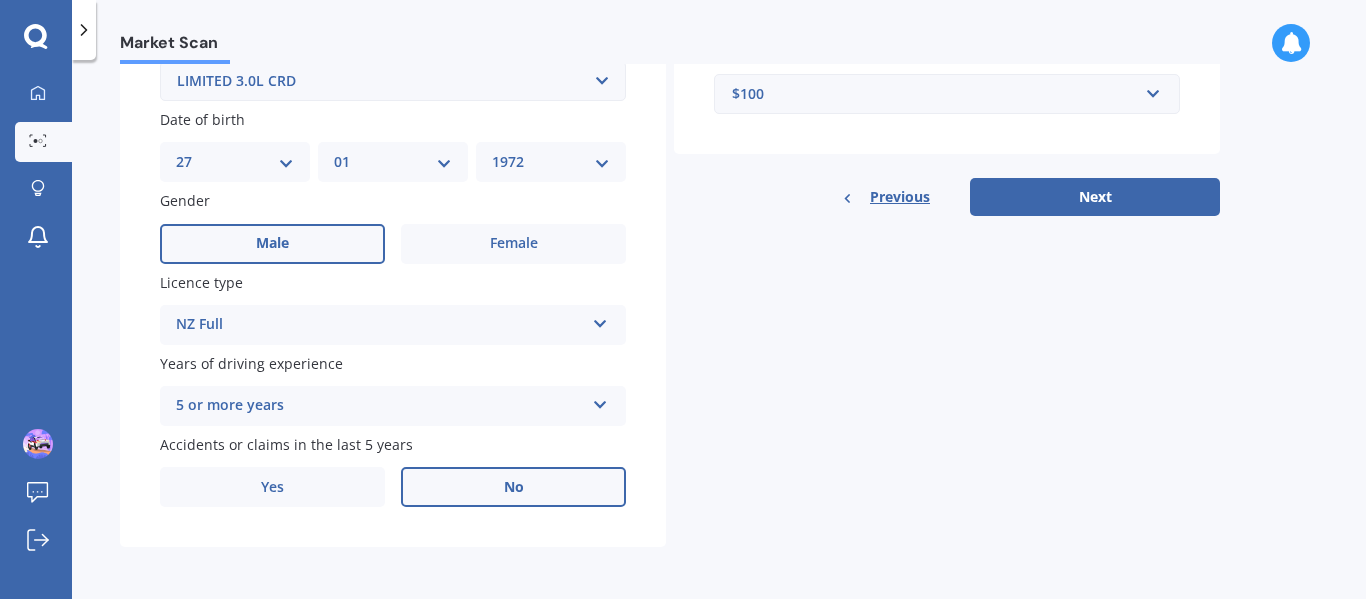 click on "Select submodel 6 Cyl Diesel 6 Cyl Petrol LIMITED 3.0L CRD LIMITED 3.6P4WD8A/SW Overland 3.0D/4WD SRT8 6.4P/4WD/8AT TRACKHAWK 6.2PS/4WD TRAILHAWK 3.0D/4WD V8" at bounding box center [670, 65] 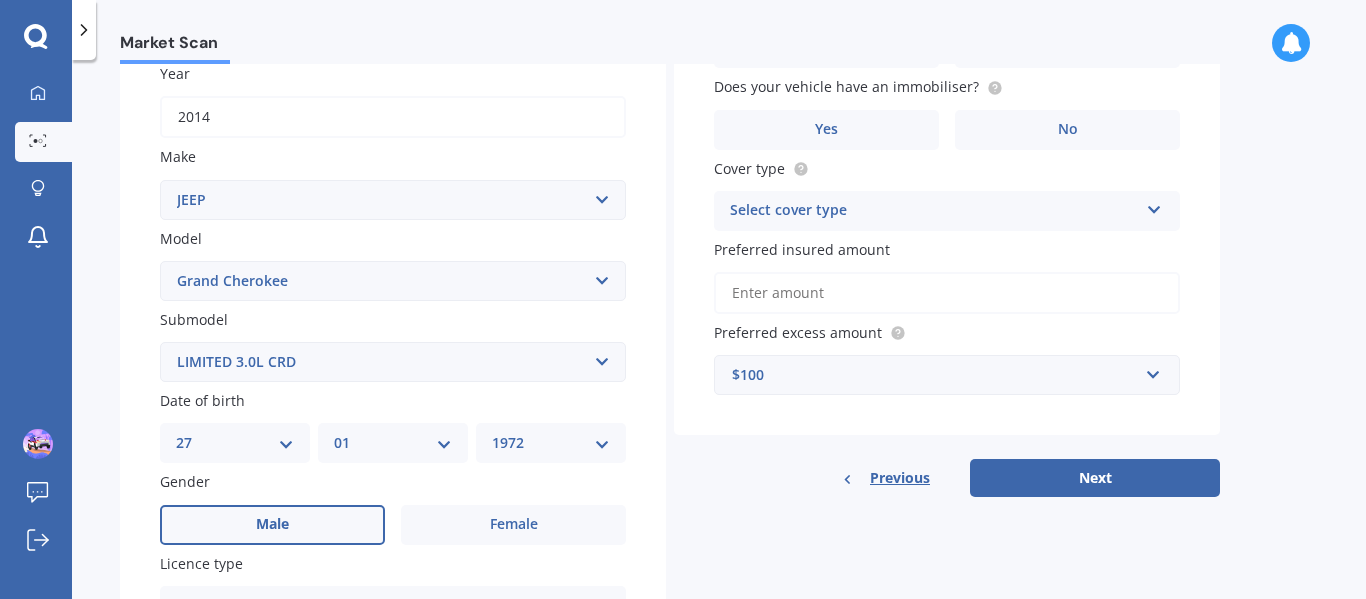 scroll, scrollTop: 296, scrollLeft: 0, axis: vertical 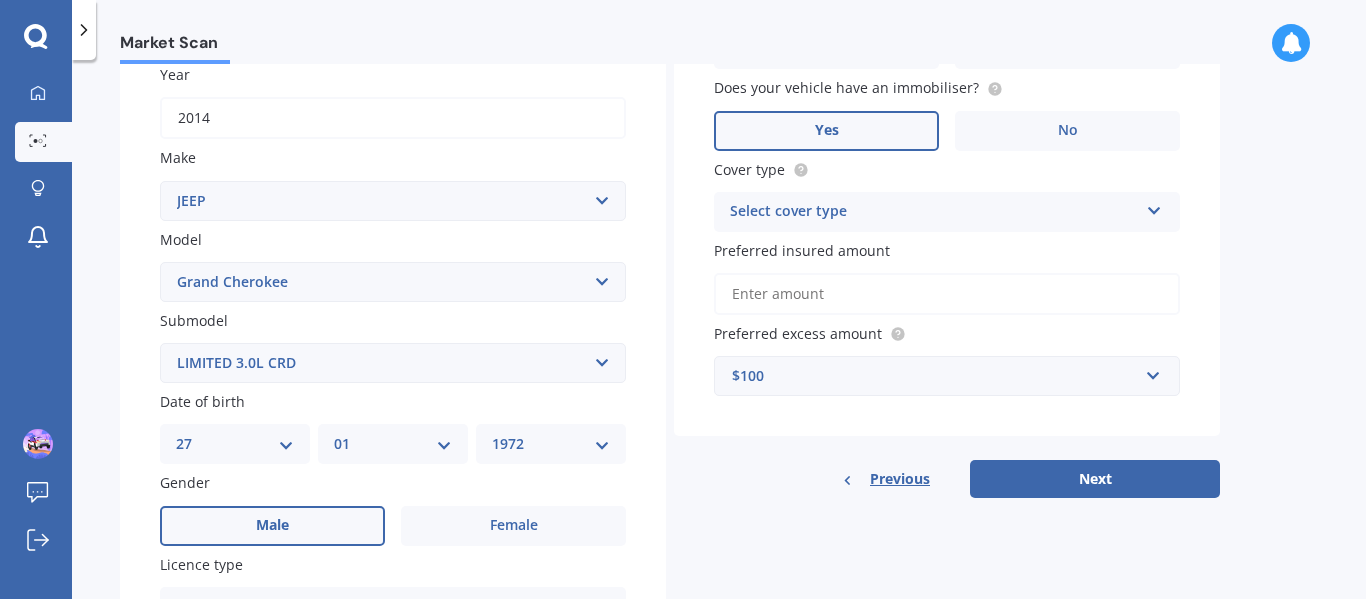 click on "Yes" at bounding box center (272, 526) 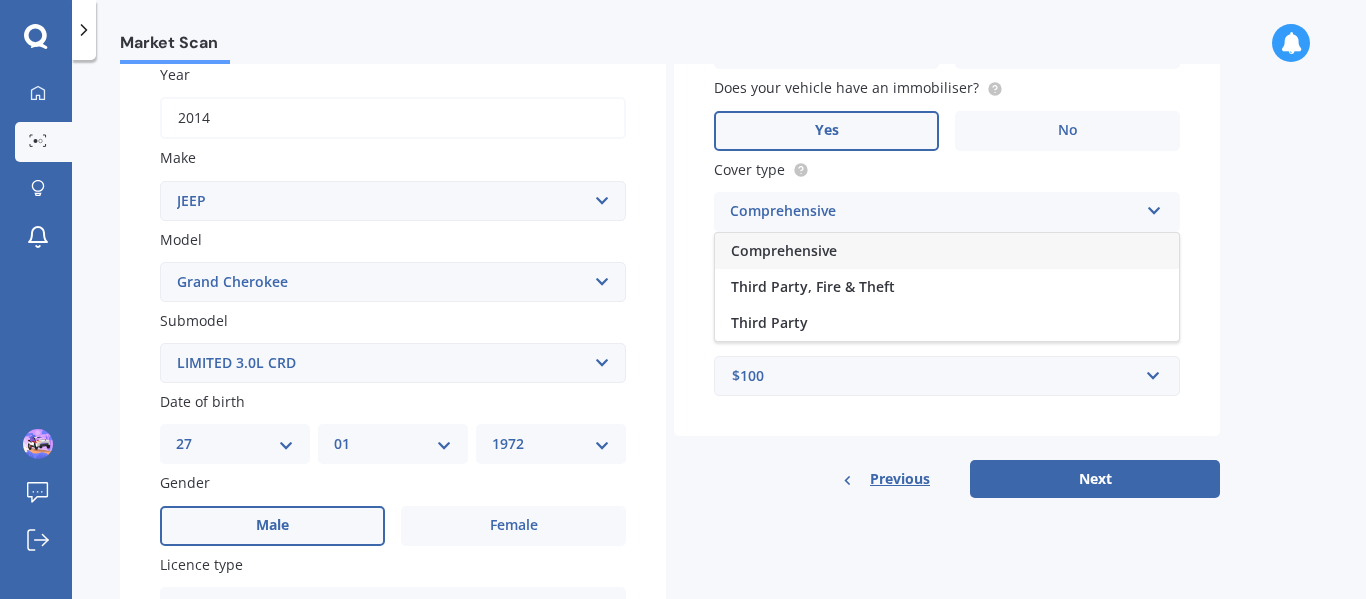 click on "Comprehensive" at bounding box center (947, 251) 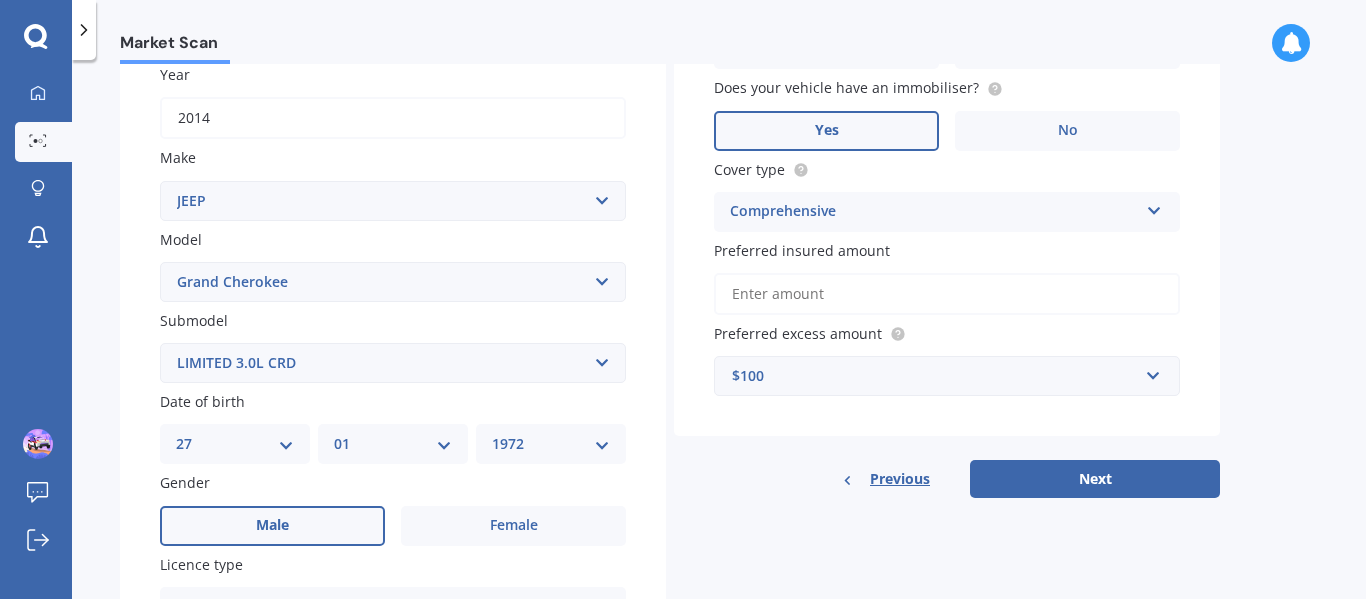 click on "Preferred insured amount" at bounding box center [947, 294] 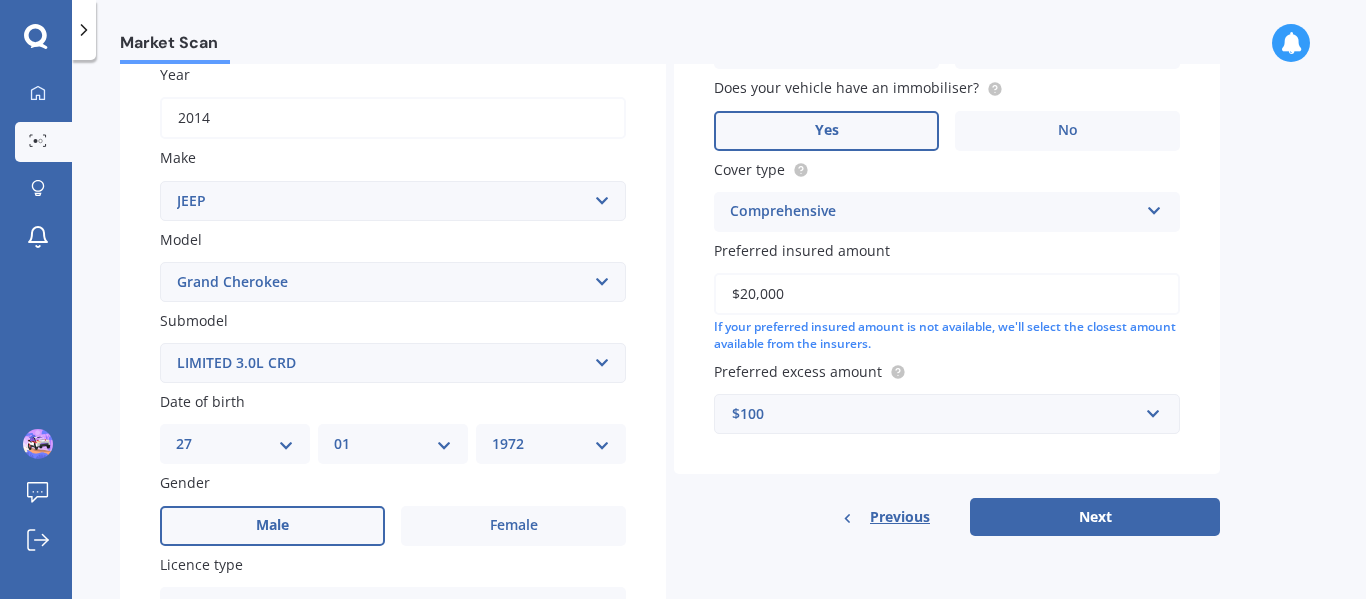 type on "$20,000" 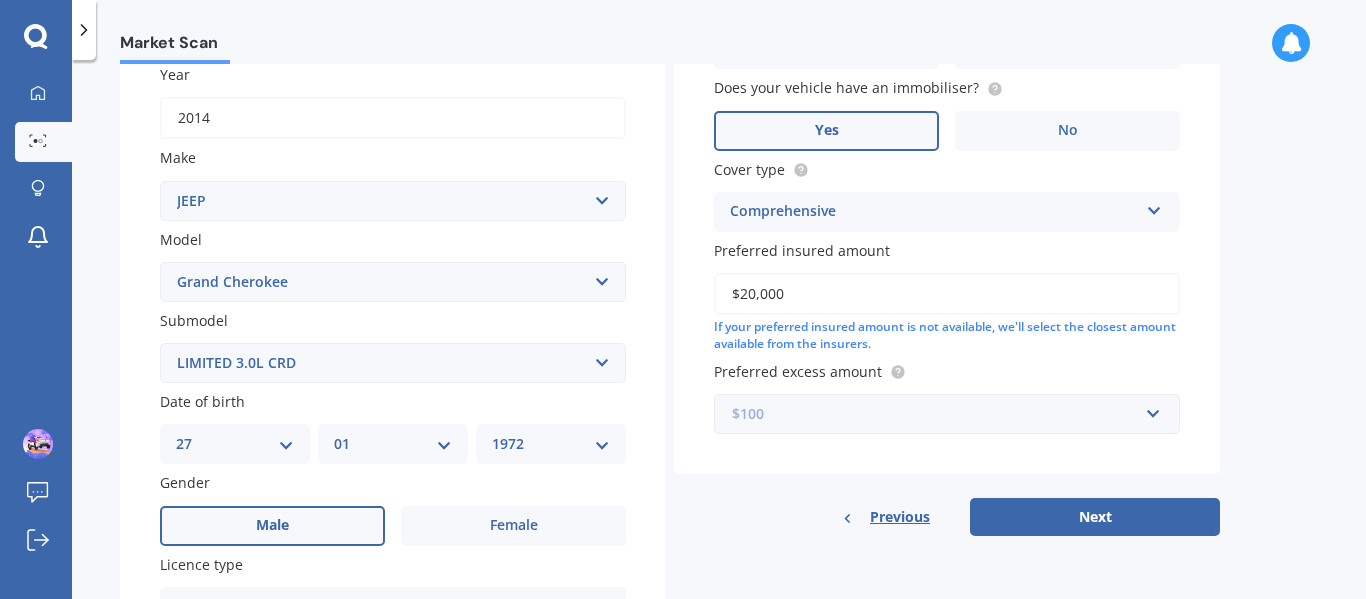 click at bounding box center (940, 414) 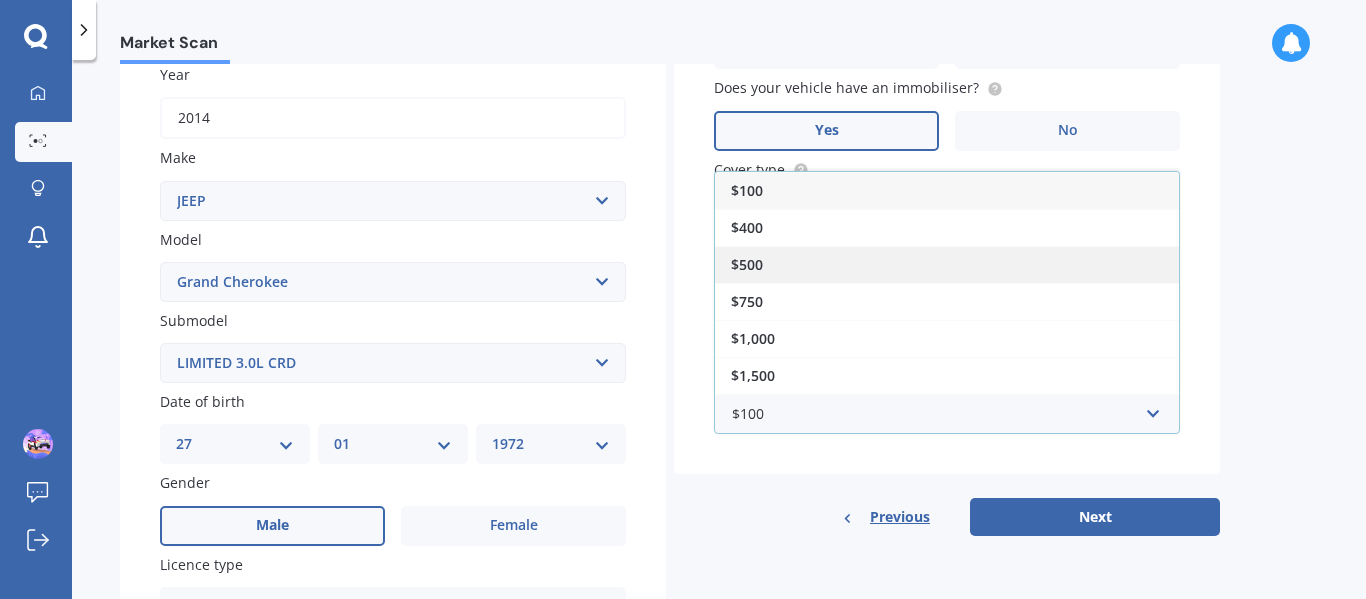 click on "$500" at bounding box center [947, 264] 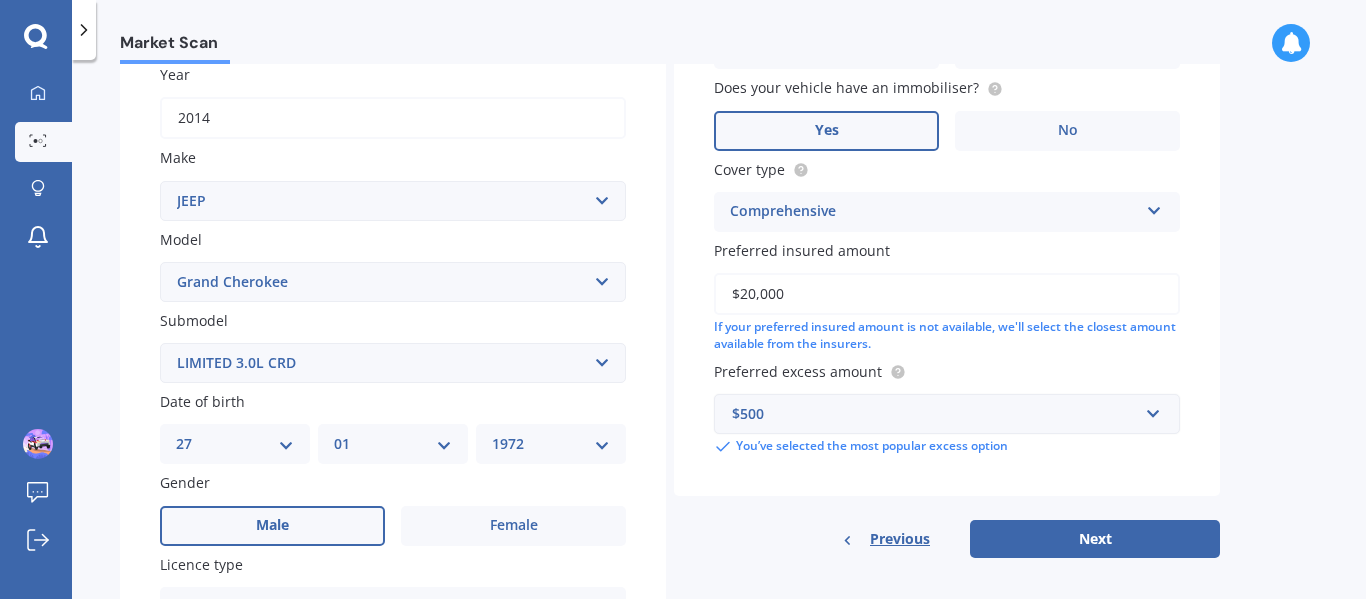 click on "$500" at bounding box center (935, 414) 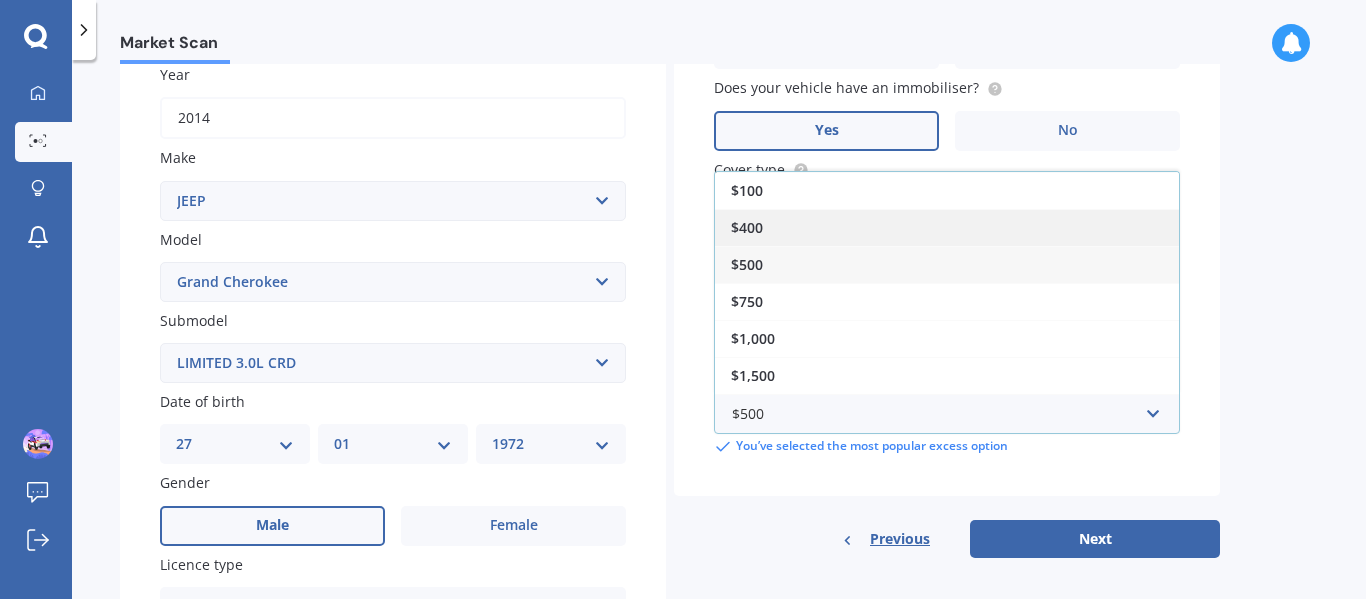 click on "$400" at bounding box center [947, 227] 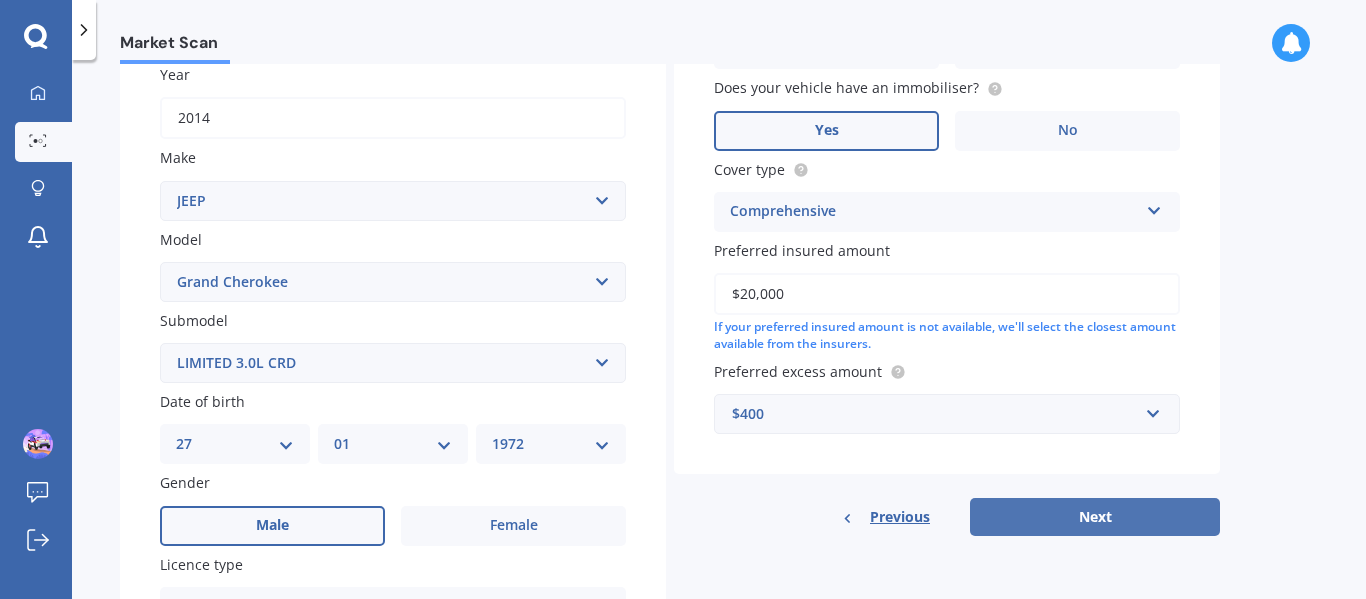 click on "Next" at bounding box center (1095, 517) 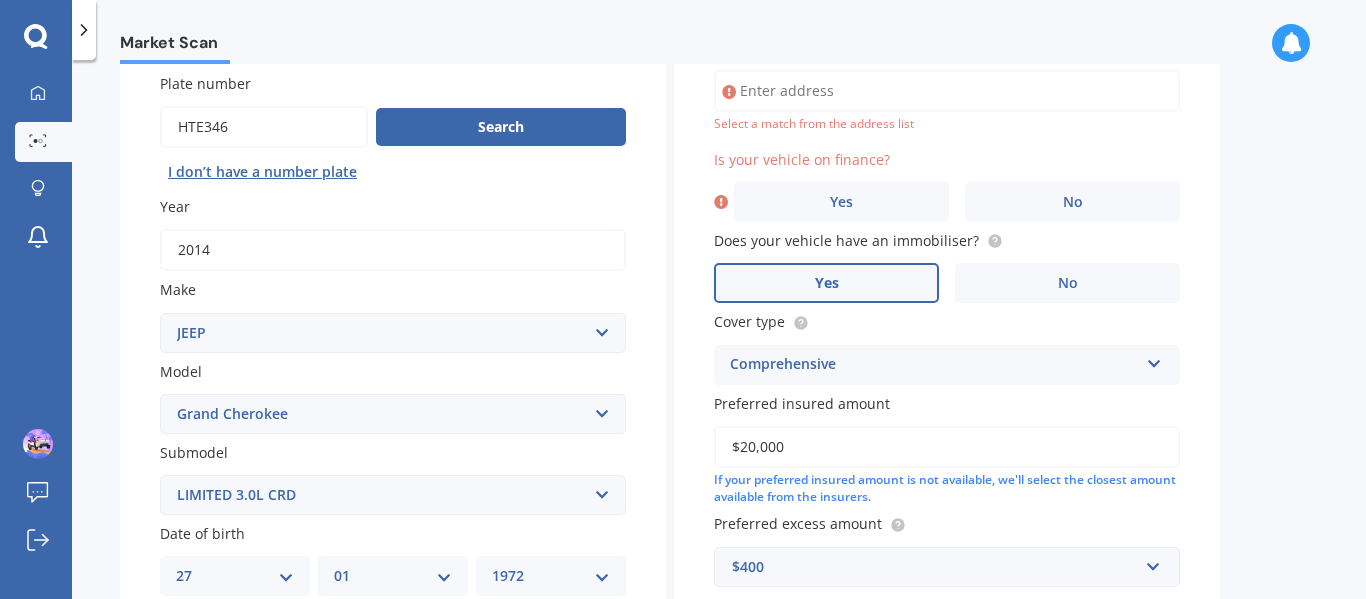 scroll, scrollTop: 137, scrollLeft: 0, axis: vertical 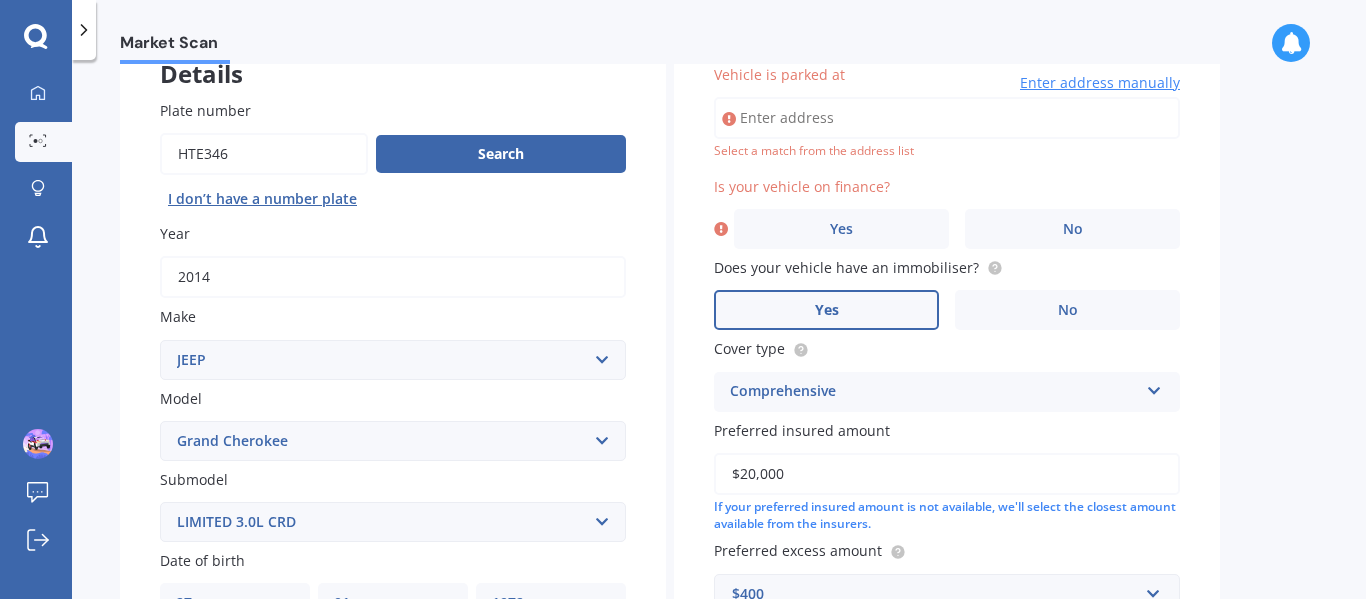 click on "Vehicle is parked at" at bounding box center [947, 118] 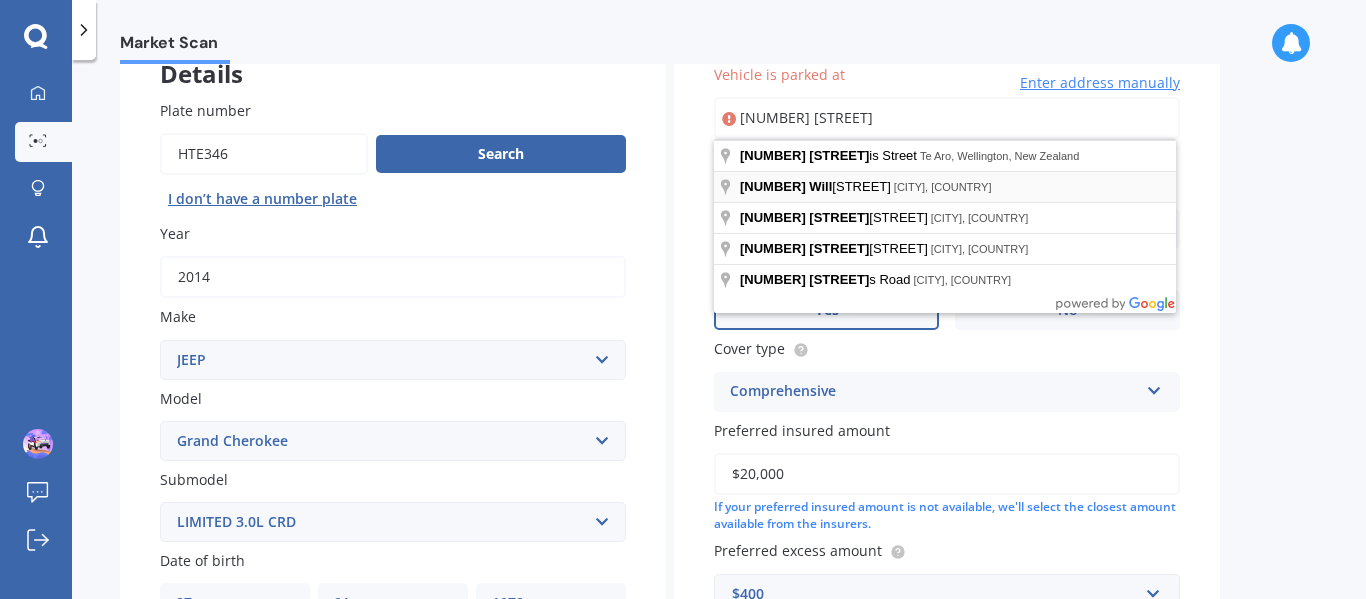 type on "[NUMBER] [STREET]" 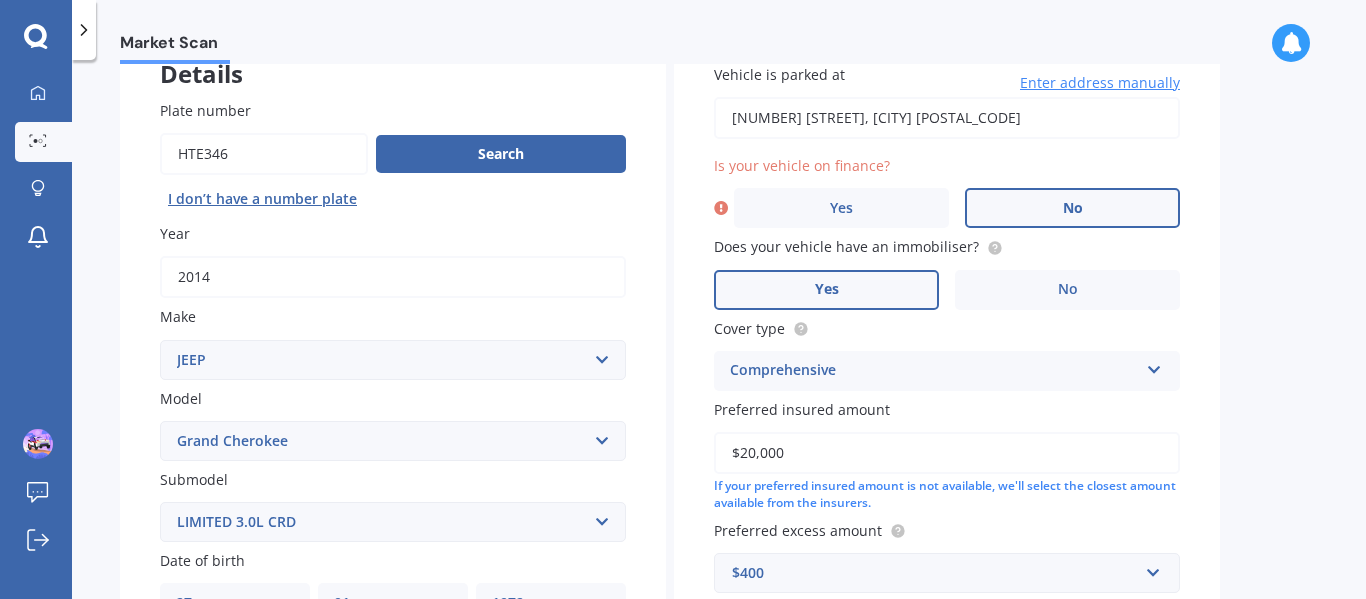 click on "No" at bounding box center [1072, 208] 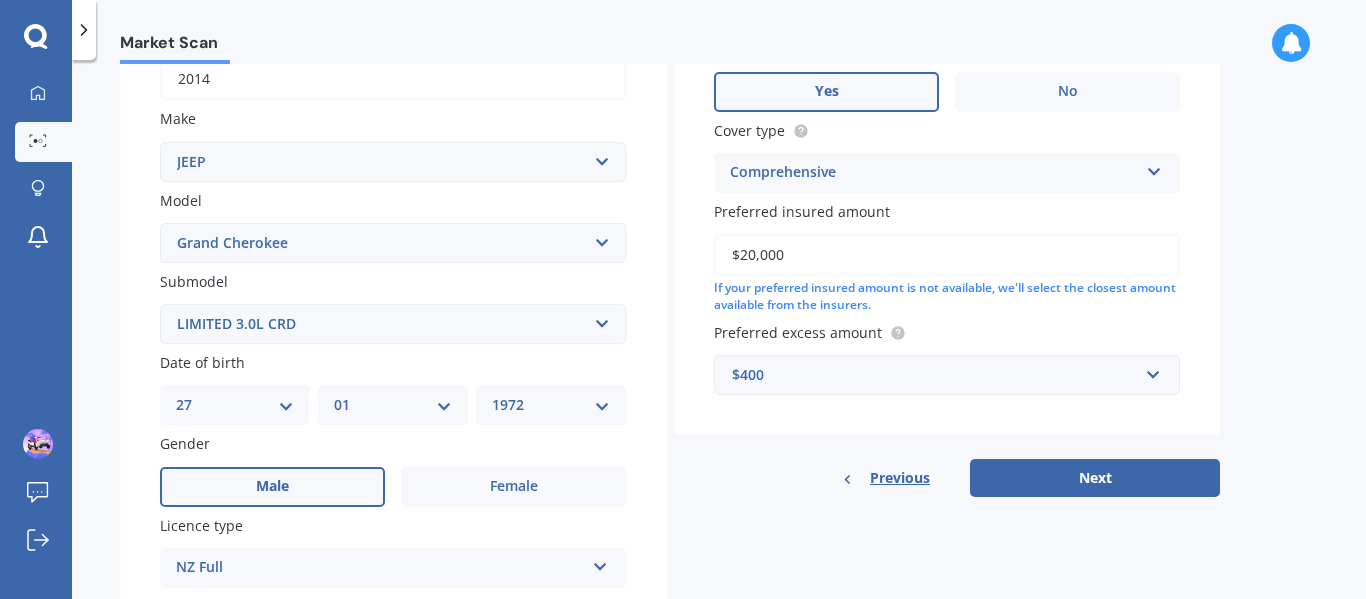 scroll, scrollTop: 336, scrollLeft: 0, axis: vertical 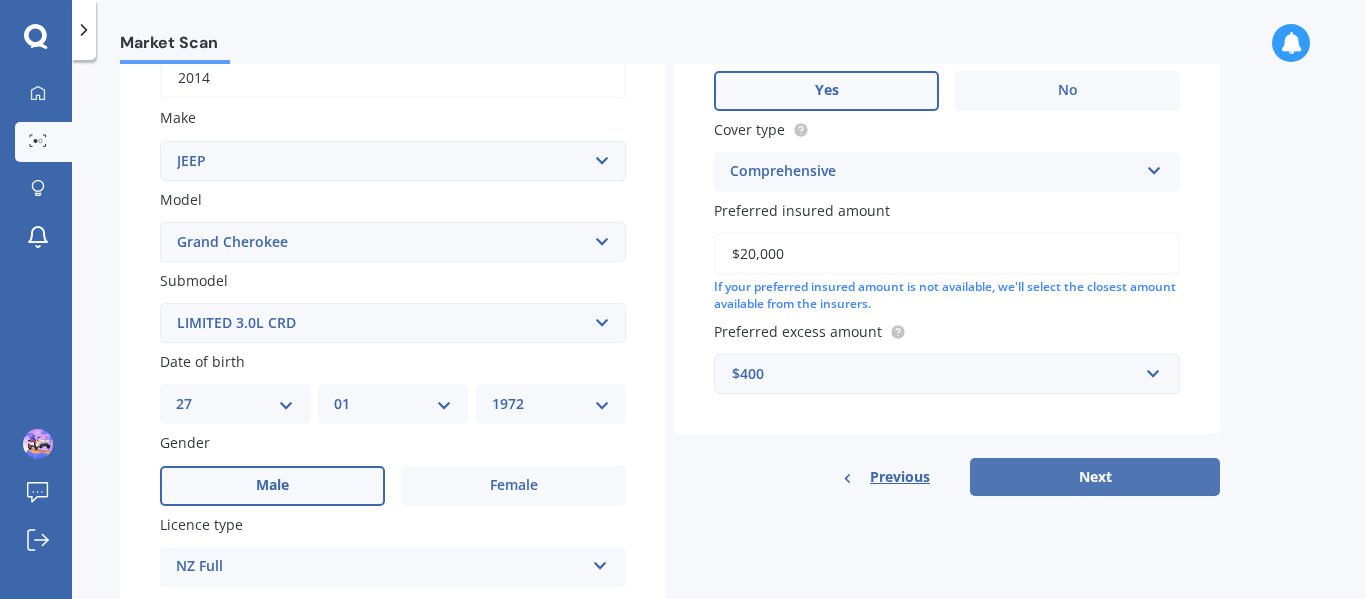 click on "Next" at bounding box center [1095, 477] 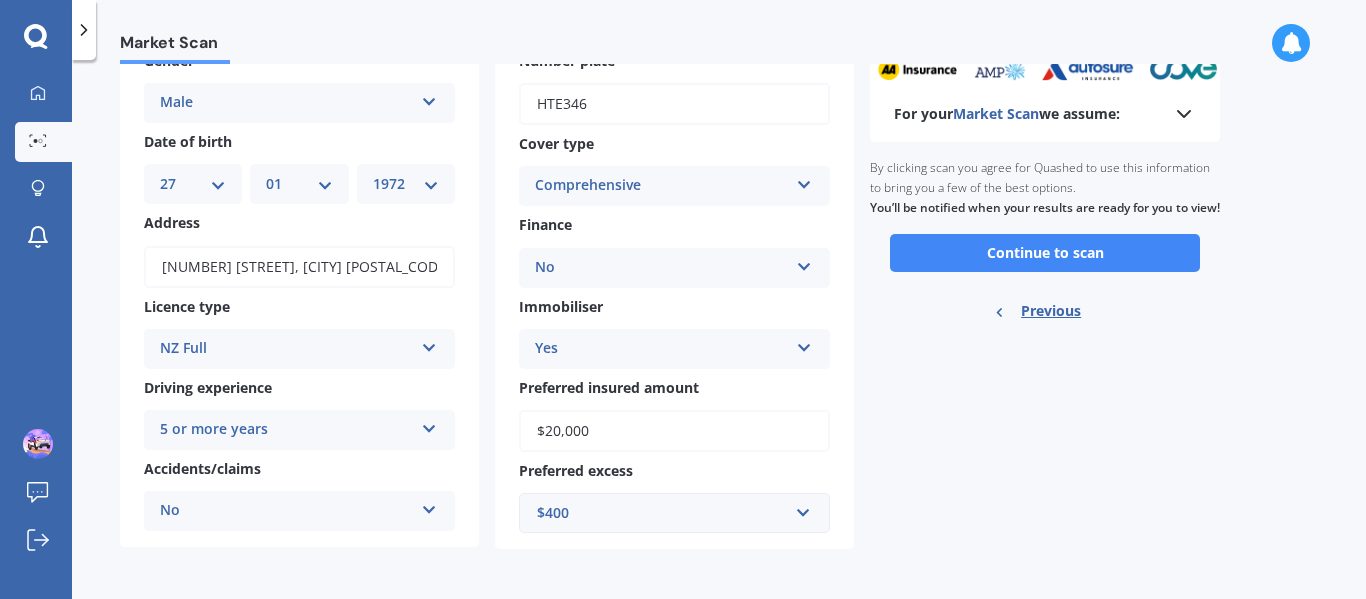 scroll, scrollTop: 129, scrollLeft: 0, axis: vertical 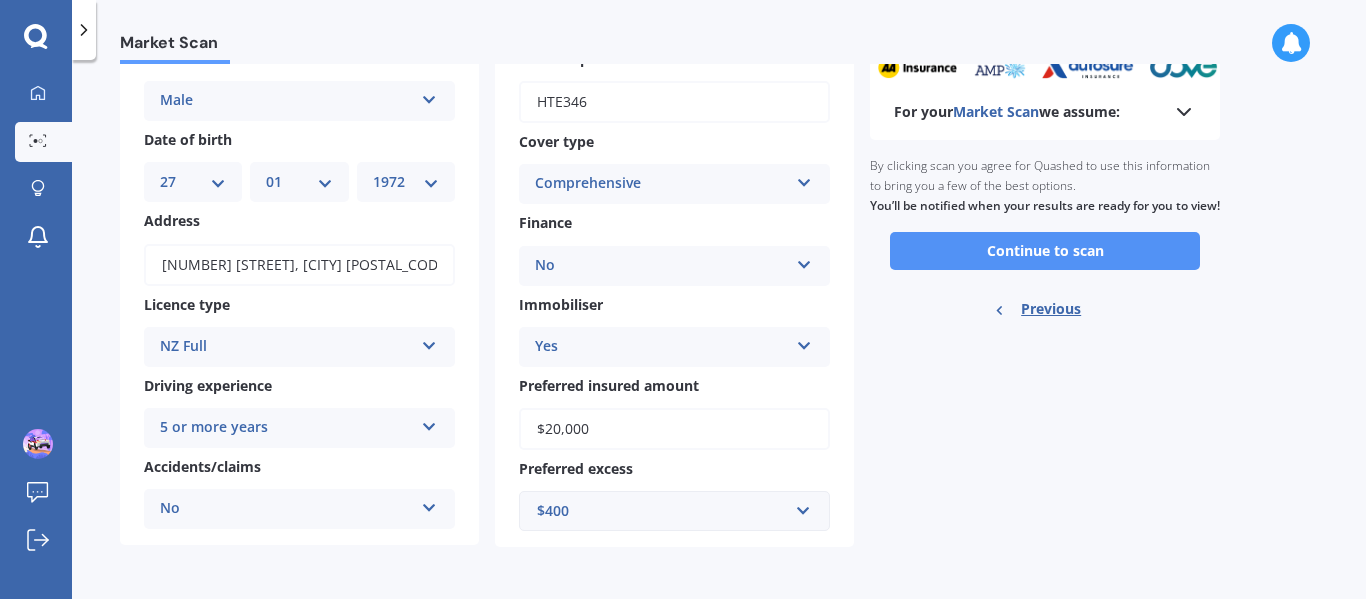 click on "Continue to scan" at bounding box center (1045, 251) 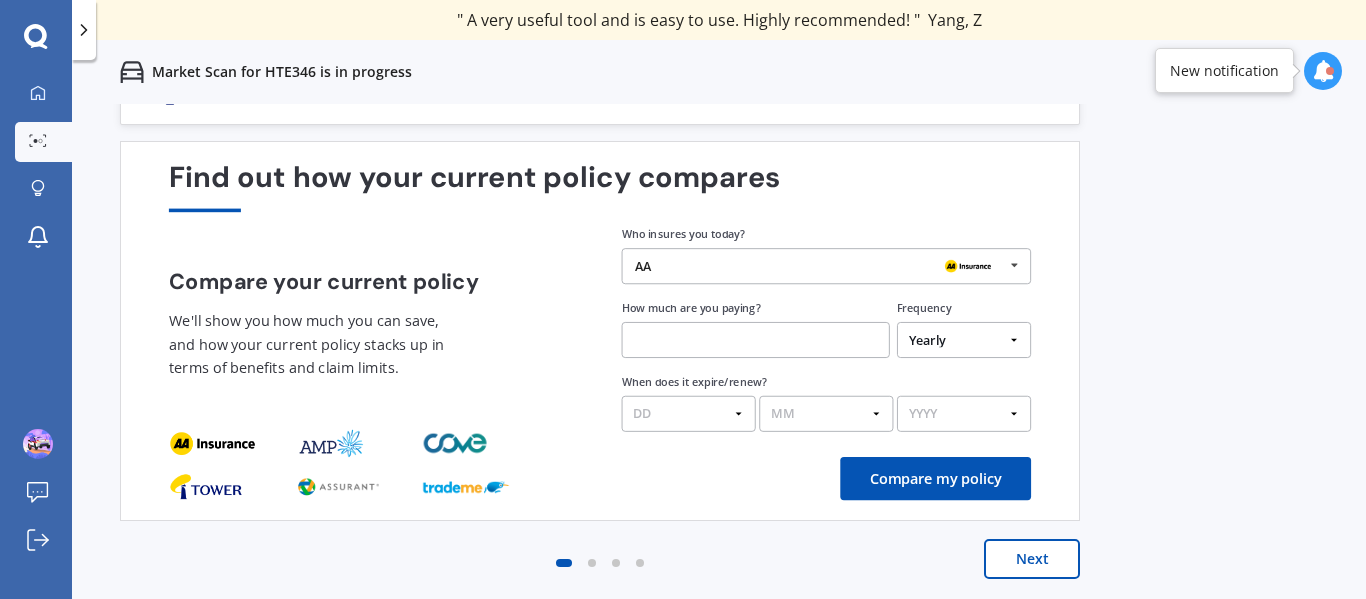 scroll, scrollTop: 0, scrollLeft: 0, axis: both 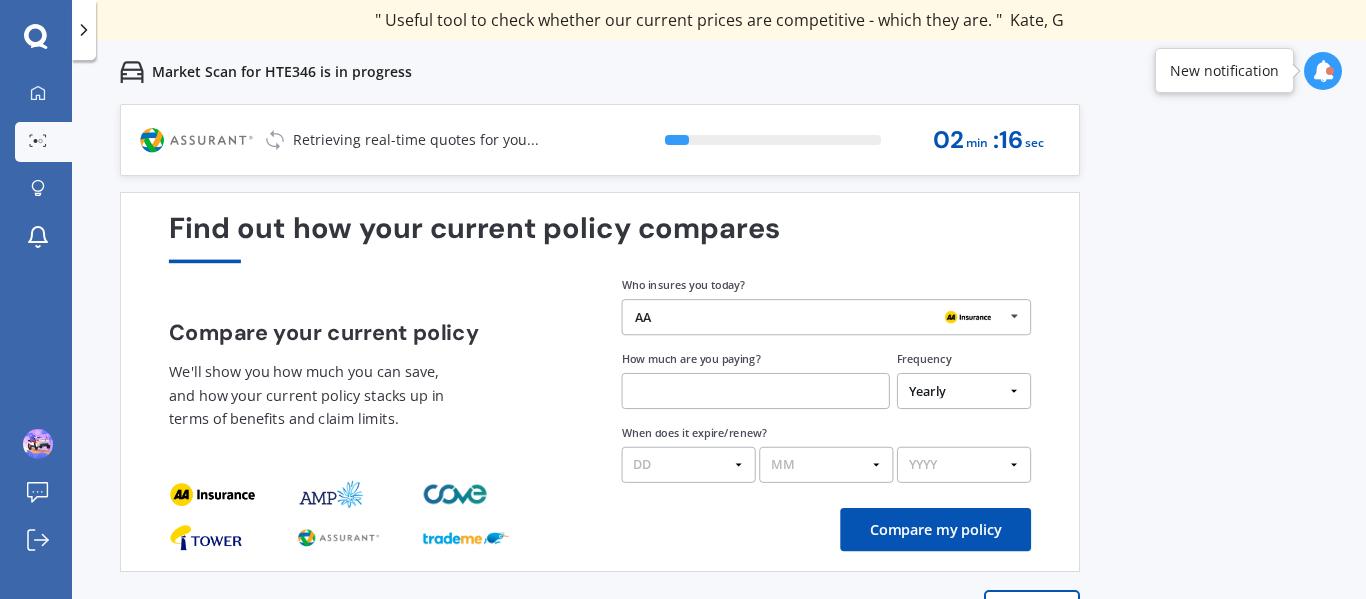 click at bounding box center [1323, 71] 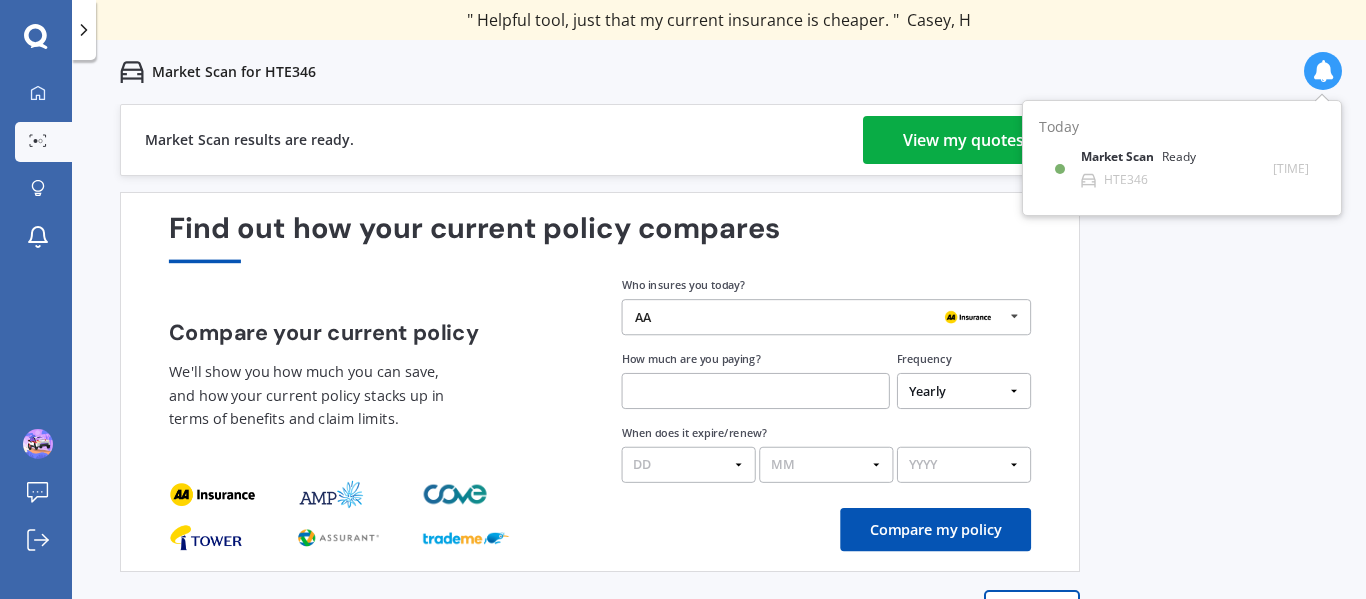 click on "View my quotes" at bounding box center (963, 140) 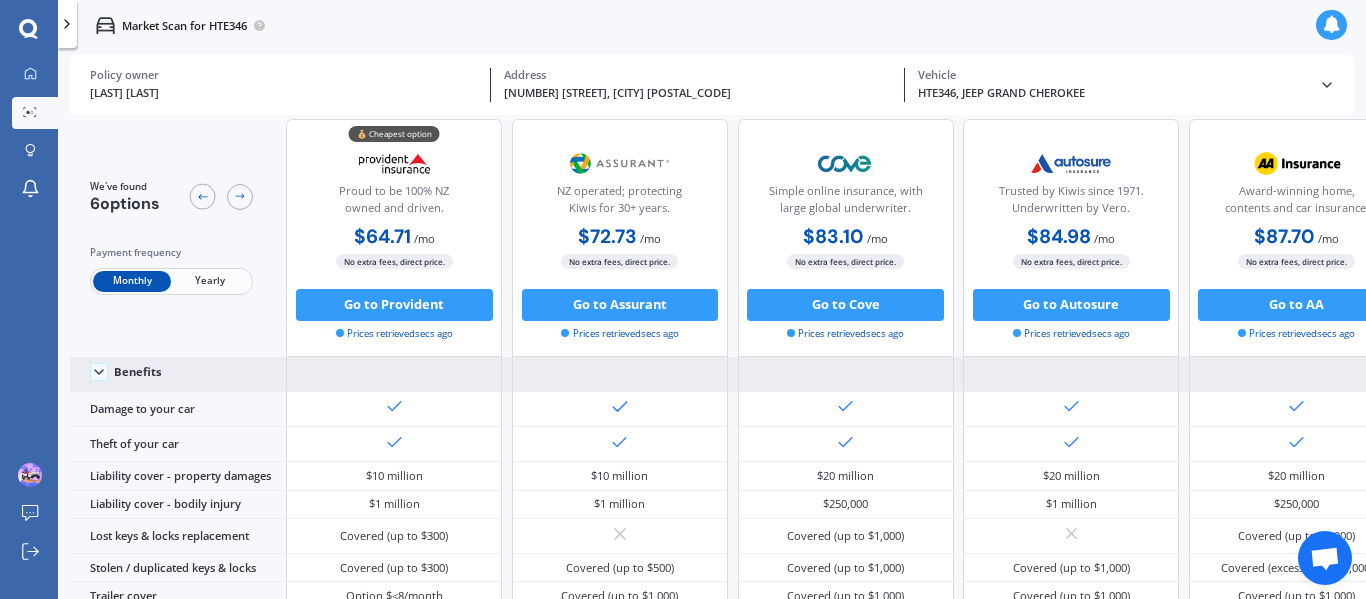 scroll, scrollTop: 0, scrollLeft: 0, axis: both 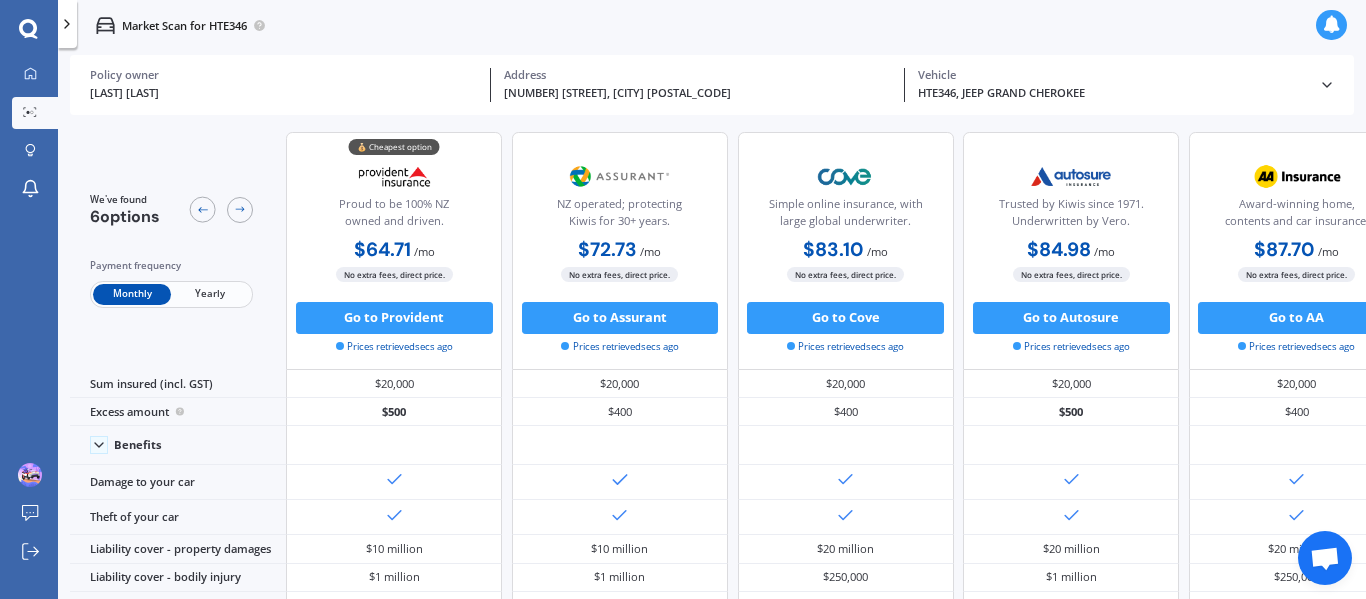 drag, startPoint x: 1361, startPoint y: 278, endPoint x: 1345, endPoint y: 91, distance: 187.68324 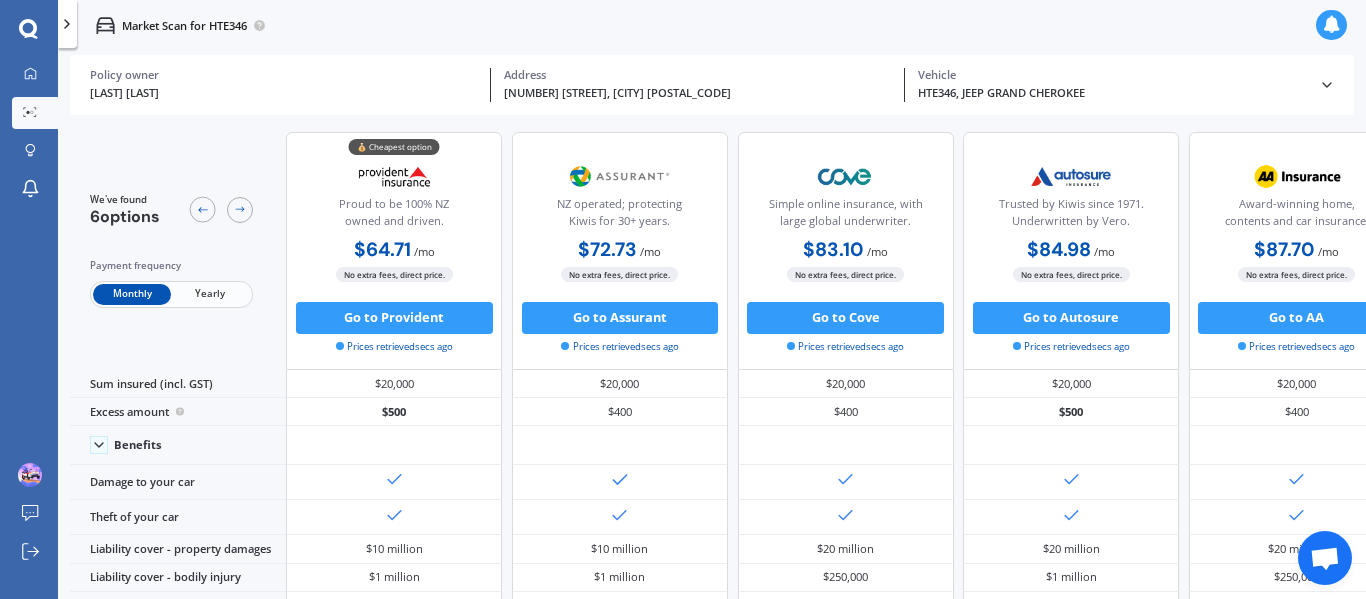 click on "Policy owner [LAST] [LAST]   Address [NUMBER] [STREET], [CITY] [POSTAL_CODE]   Vehicle Policy owner [LAST] [LAST]   Address [NUMBER] [STREET], [CITY] ( [POSTAL_CODE] )   HTE346, JEEP GRAND CHEROKEE   Address [NUMBER] [STREET], [CITY] ( [POSTAL_CODE] )   Date of birth [DATE] ([AGE] y.o.)   Licence type NZ Full   Driving experience 5+ years   Accident history None   Insurance type Comprehensive   (update) Preferred sum insured $[NUMBER]   (update) Preferred excess $[NUMBER]   (update) Make JEEP   Model GRAND CHEROKEE   Submodel LIMITED 3.0L CRD   Finance No" at bounding box center [712, 85] 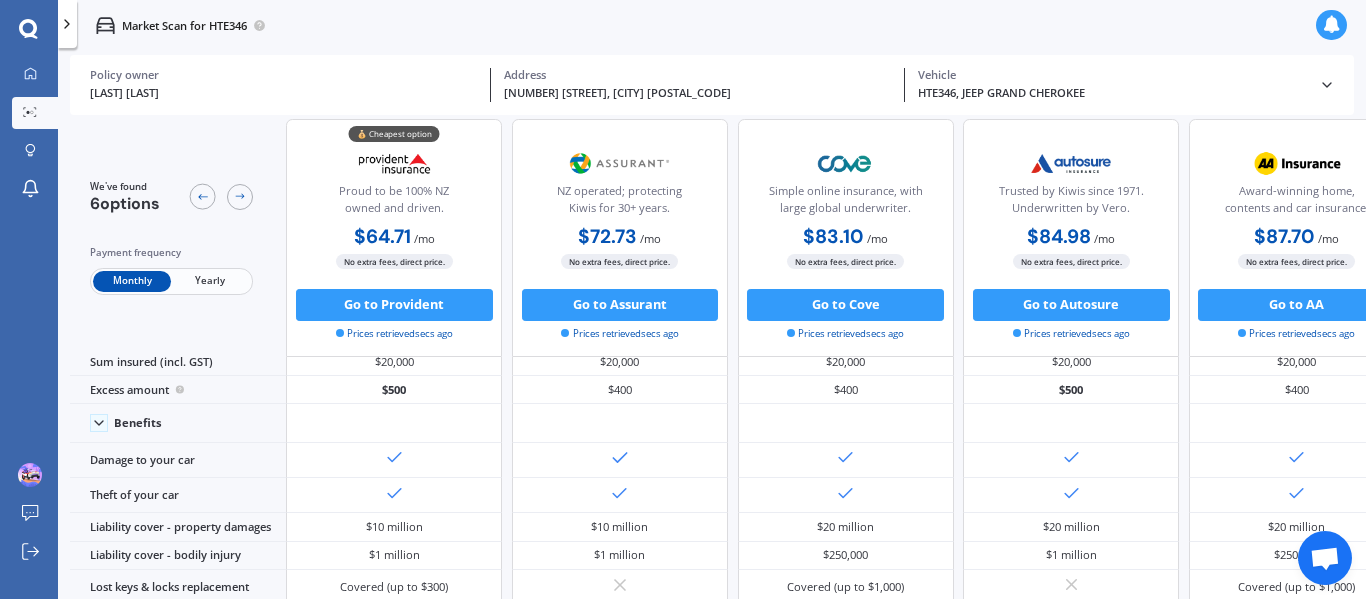 scroll, scrollTop: 0, scrollLeft: 0, axis: both 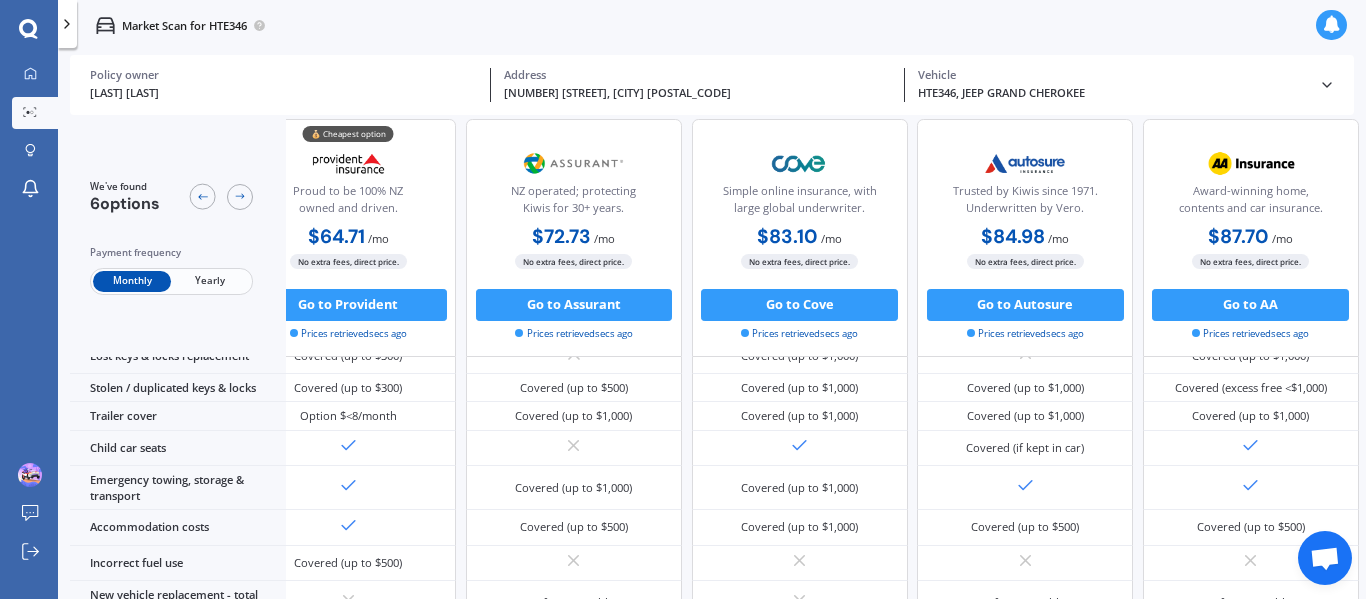 click on "Prices retrieved  secs ago" at bounding box center [348, 334] 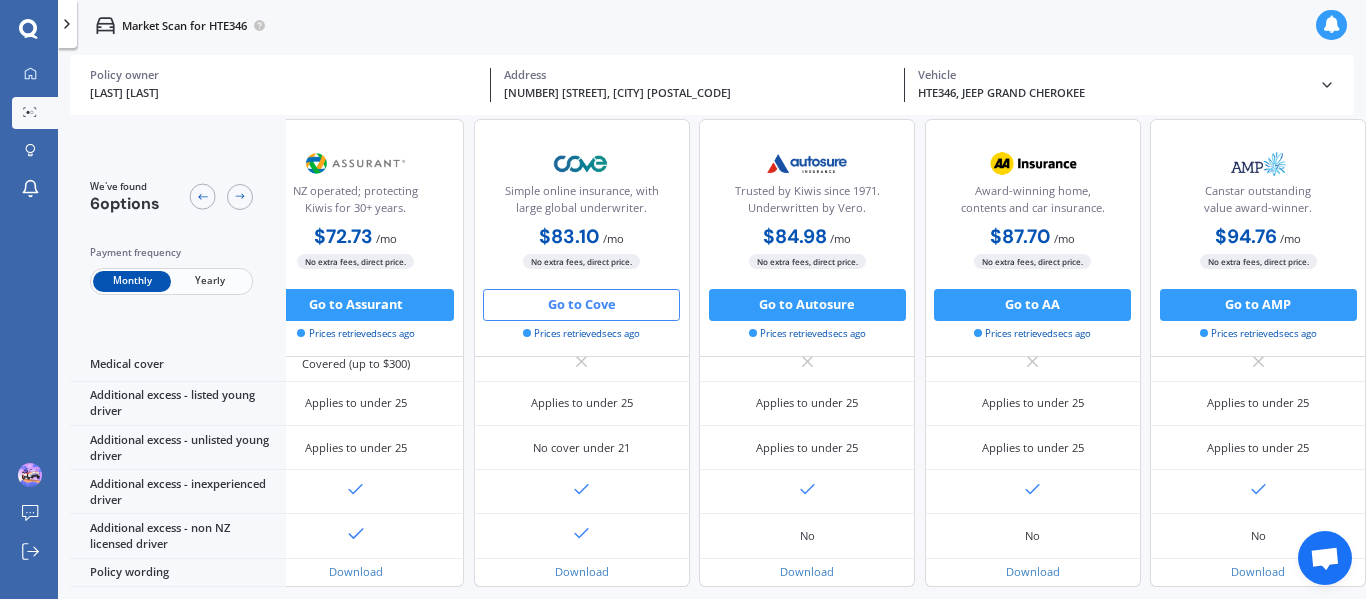 scroll, scrollTop: 965, scrollLeft: 0, axis: vertical 